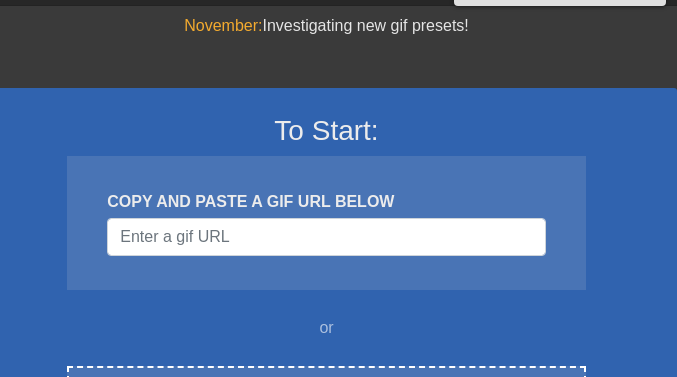 scroll, scrollTop: 200, scrollLeft: 0, axis: vertical 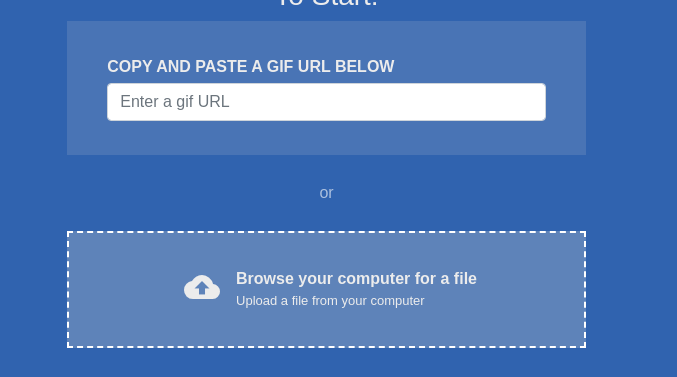 click on "Upload a file from your computer" at bounding box center (356, 301) 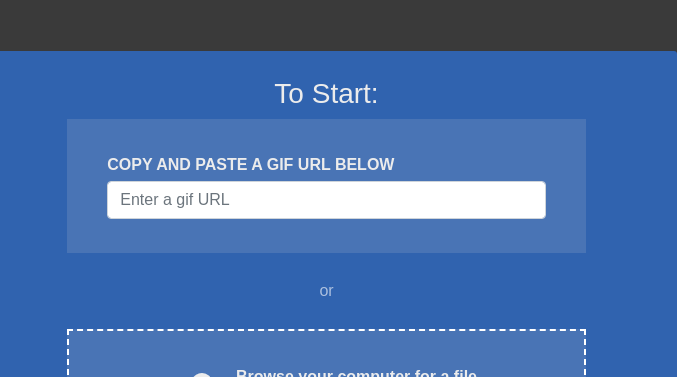 scroll, scrollTop: 100, scrollLeft: 0, axis: vertical 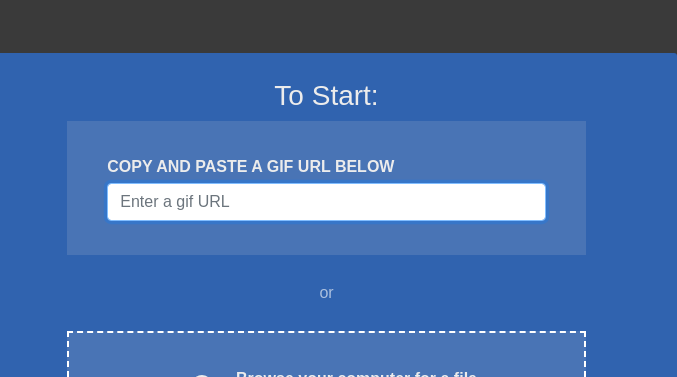 click at bounding box center (326, 202) 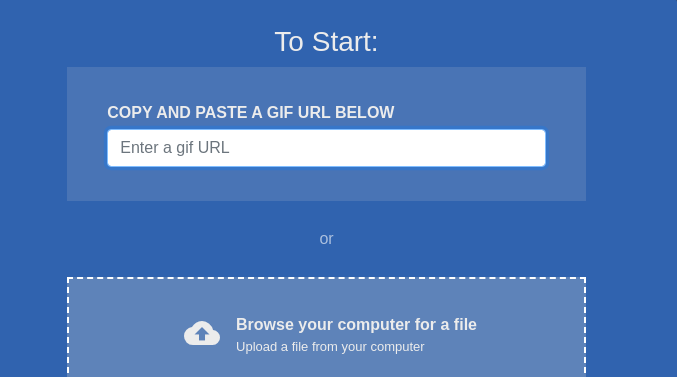 scroll, scrollTop: 200, scrollLeft: 0, axis: vertical 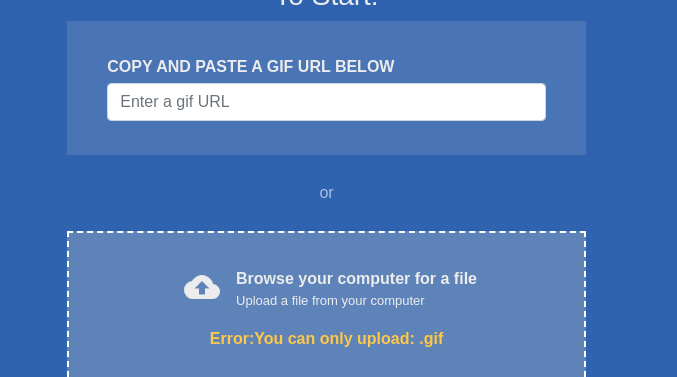click on "Browse your computer for a file Upload a file from your computer" at bounding box center [356, 289] 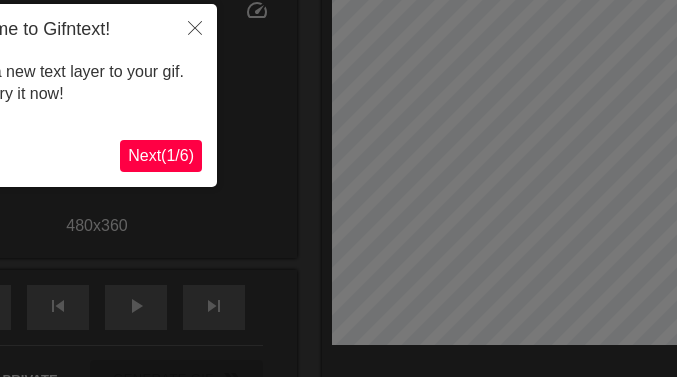 scroll, scrollTop: 49, scrollLeft: 0, axis: vertical 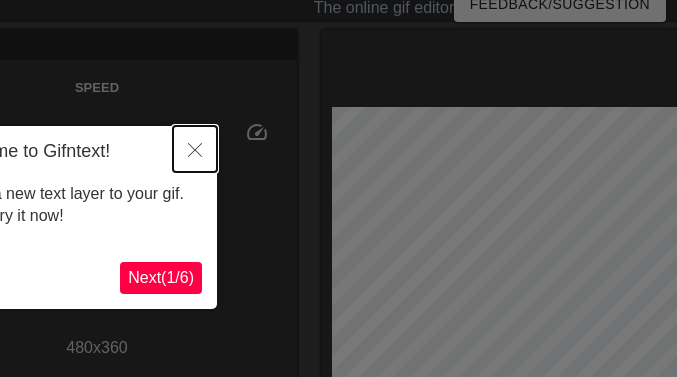 click 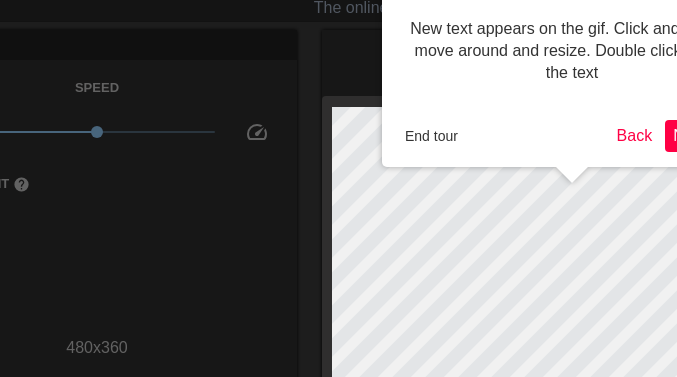scroll, scrollTop: 0, scrollLeft: 0, axis: both 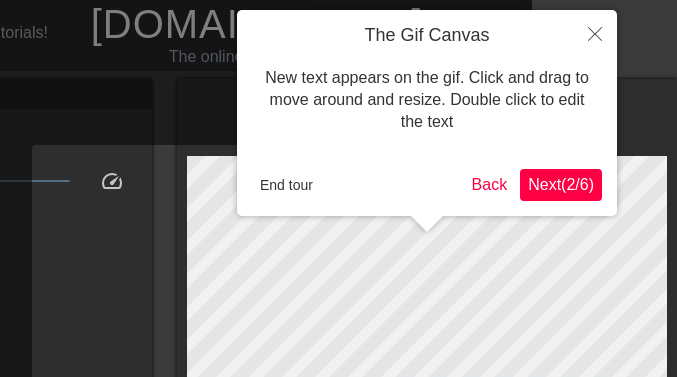 click on "Next  ( 2 / 6 )" at bounding box center [561, 184] 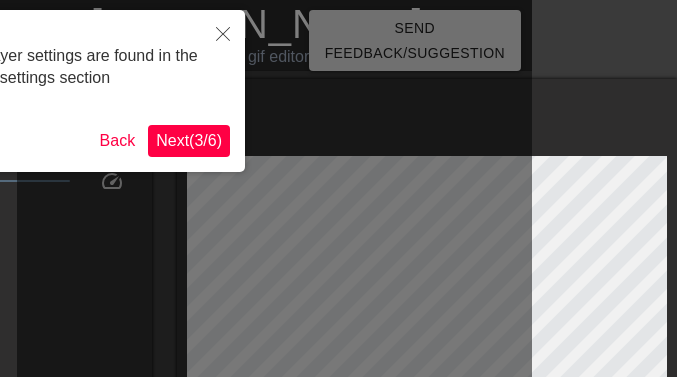 scroll, scrollTop: 49, scrollLeft: 145, axis: both 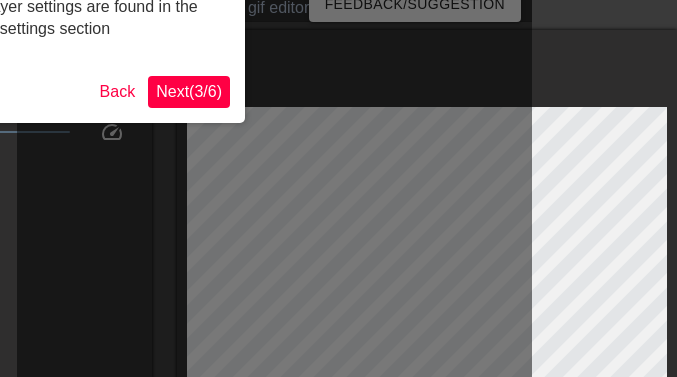 click on "Next  ( 3 / 6 )" at bounding box center [189, 91] 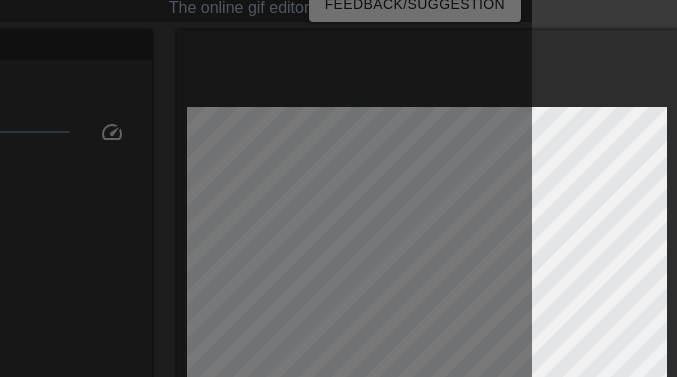 scroll, scrollTop: 420, scrollLeft: 145, axis: both 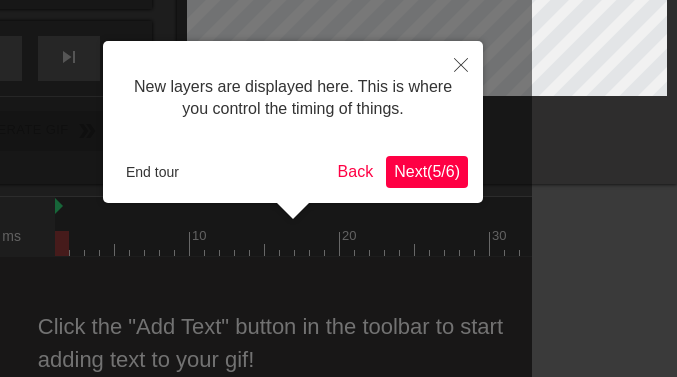 click on "Next  ( 5 / 6 )" at bounding box center [427, 171] 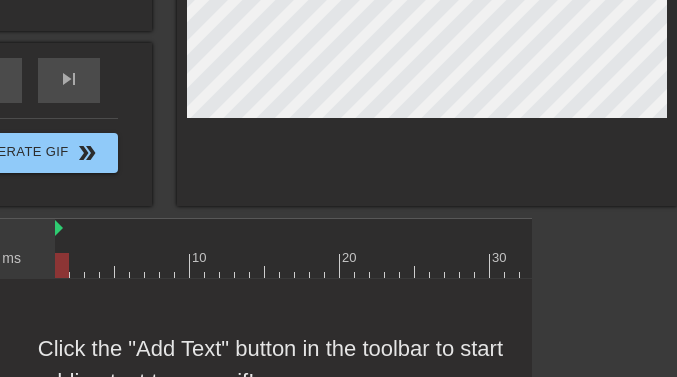 scroll, scrollTop: 400, scrollLeft: 145, axis: both 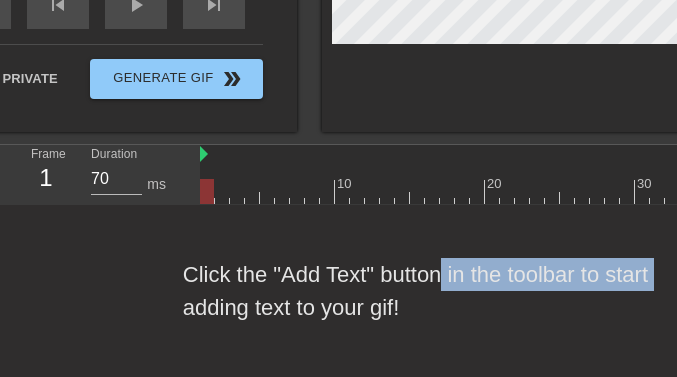 drag, startPoint x: 302, startPoint y: 376, endPoint x: -94, endPoint y: 325, distance: 399.2706 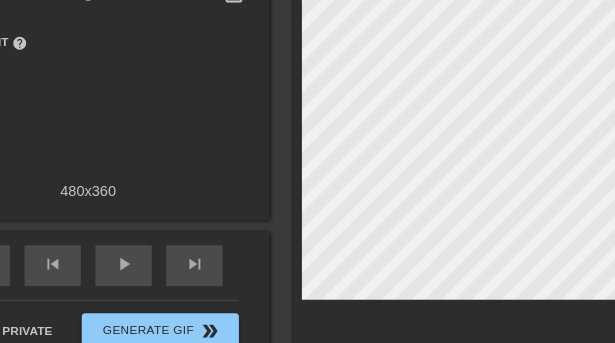 scroll, scrollTop: 186, scrollLeft: 0, axis: vertical 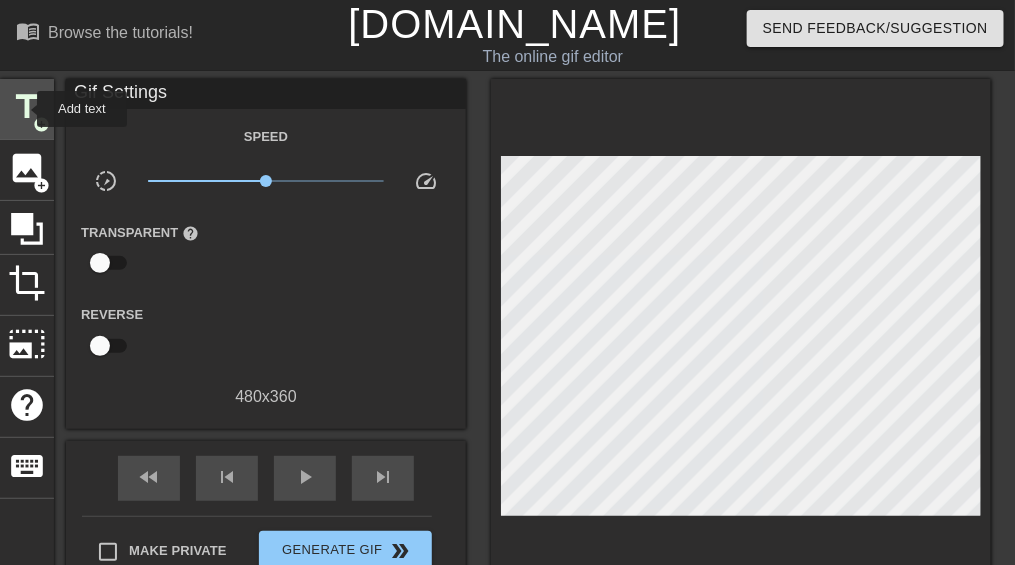 click on "title" at bounding box center (27, 107) 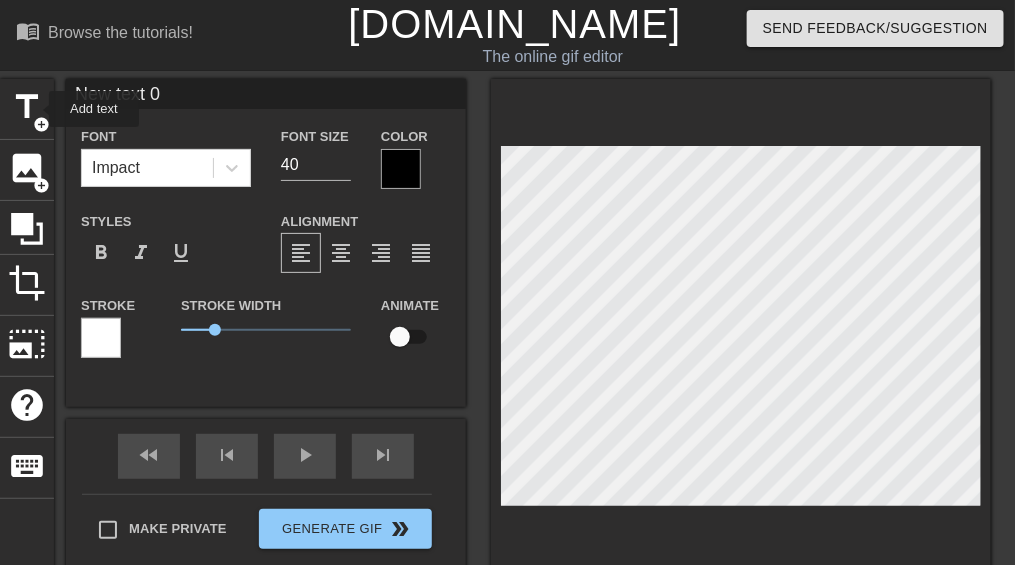 scroll, scrollTop: 0, scrollLeft: 0, axis: both 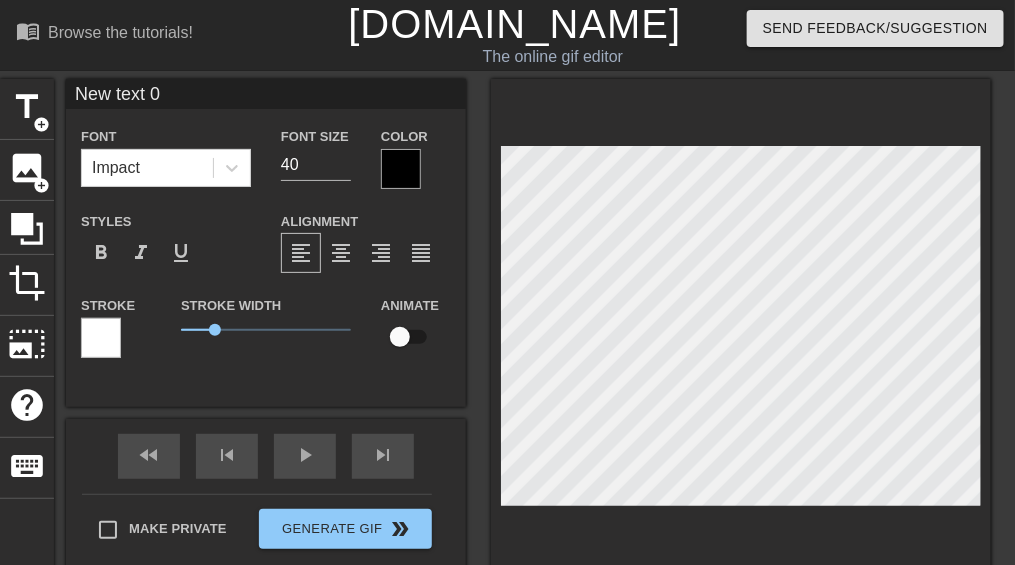 type 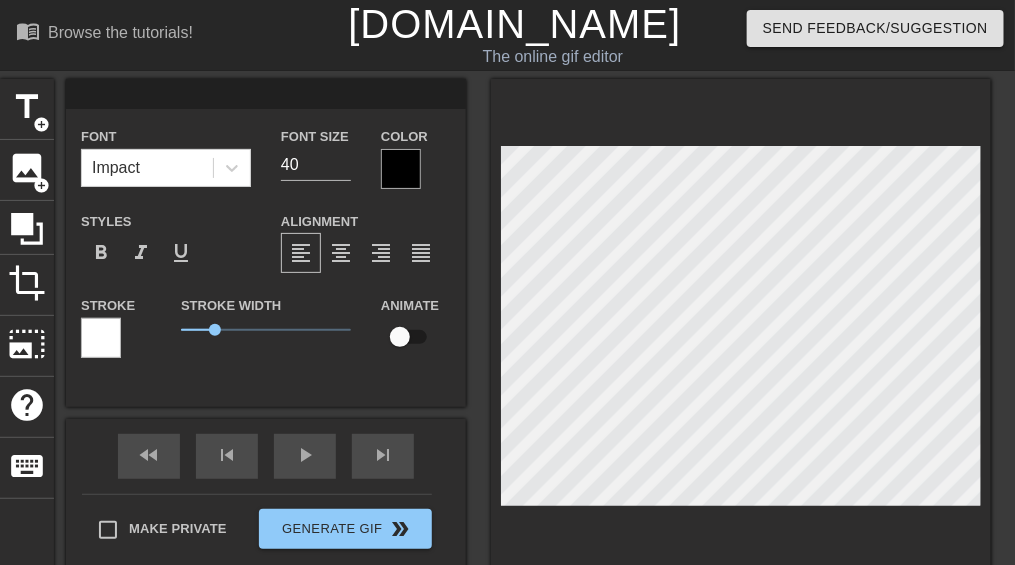 type 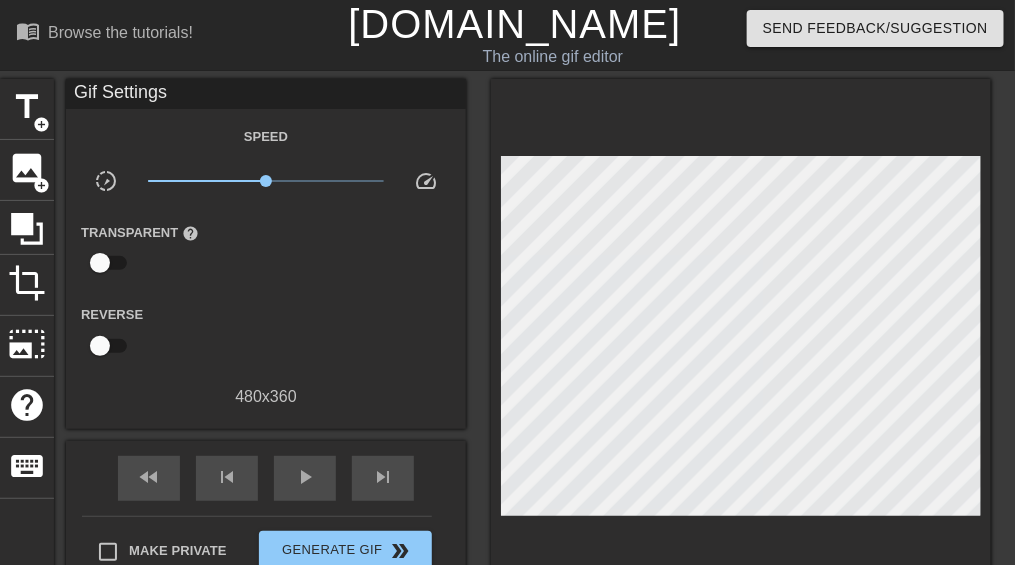 type on "60" 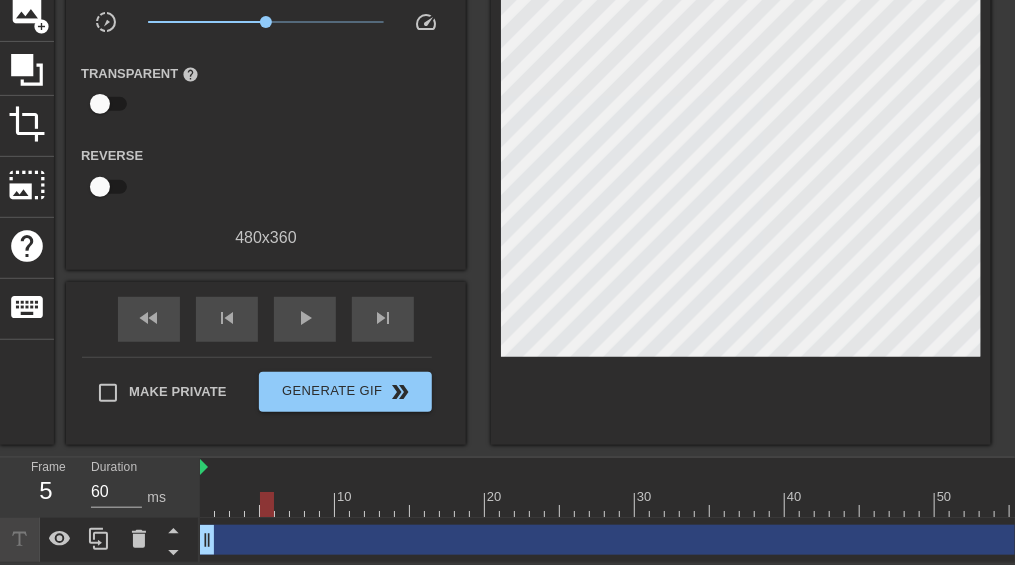 scroll, scrollTop: 178, scrollLeft: 0, axis: vertical 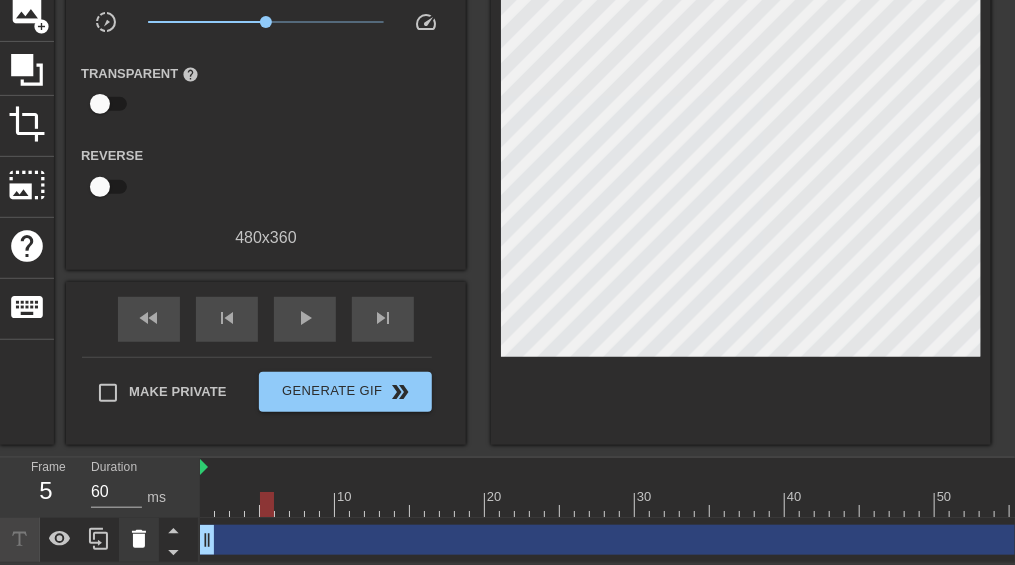 click 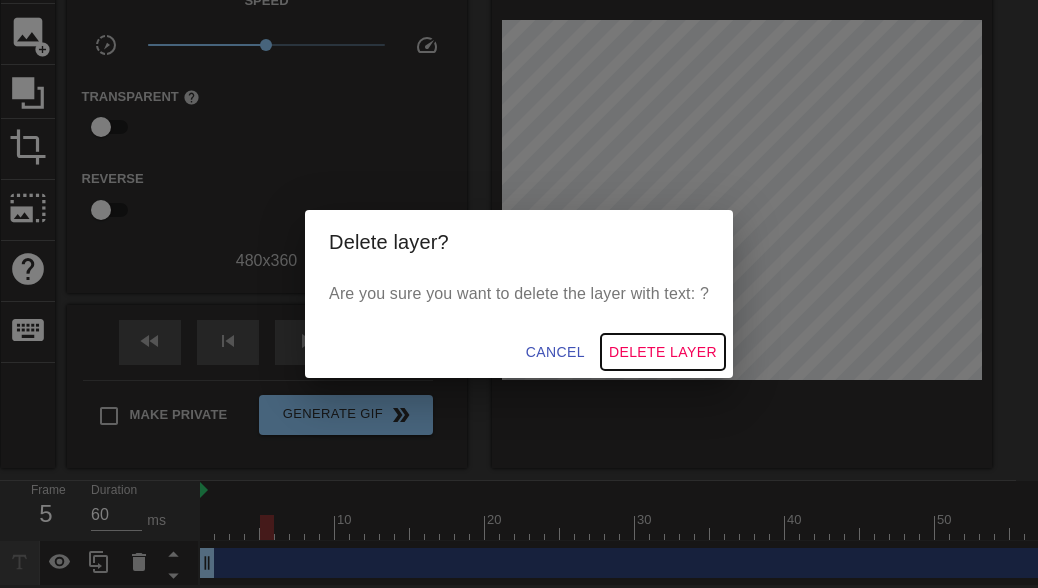 click on "Delete Layer" at bounding box center [663, 352] 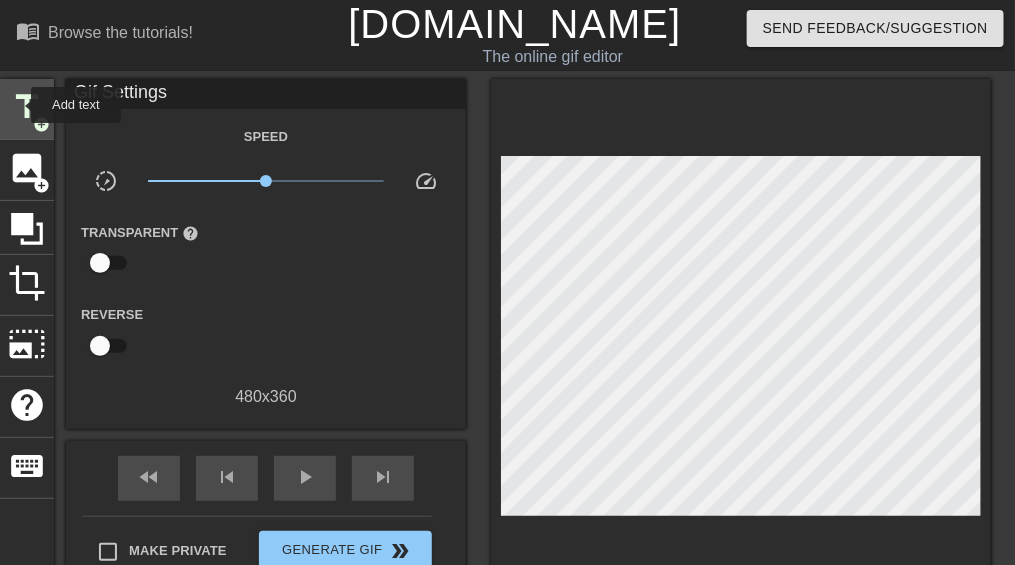 click on "title" at bounding box center (27, 107) 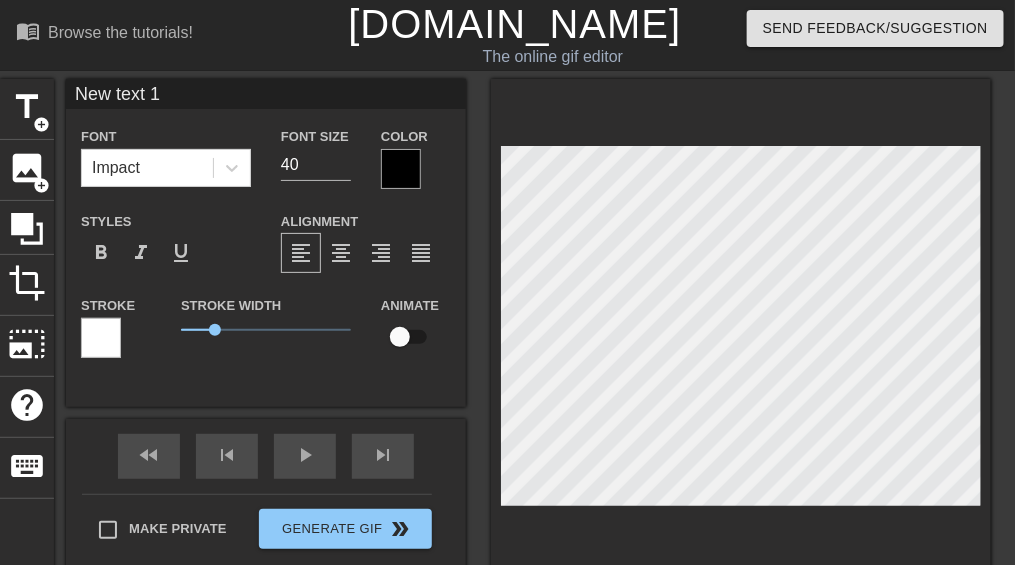 type 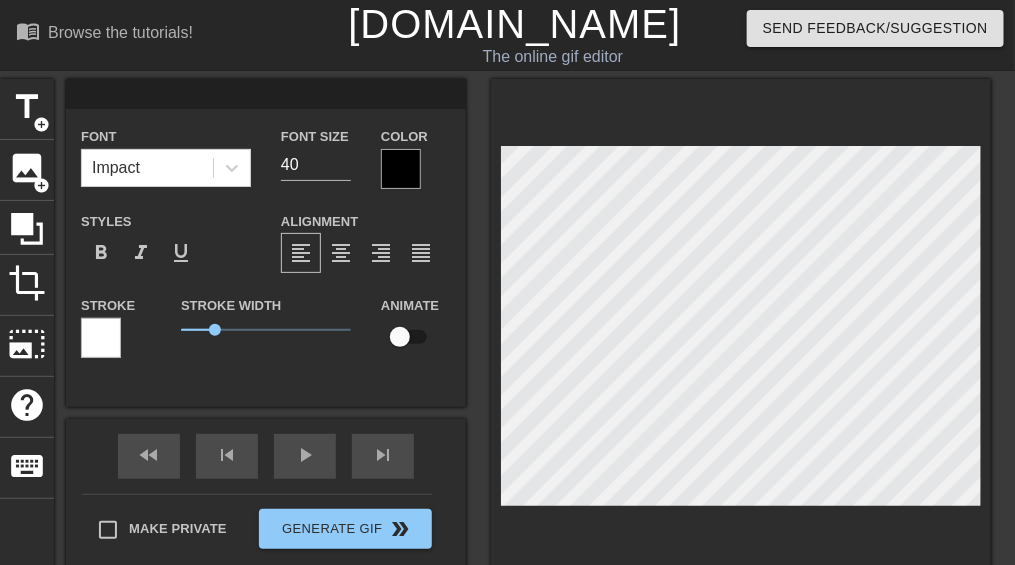 type 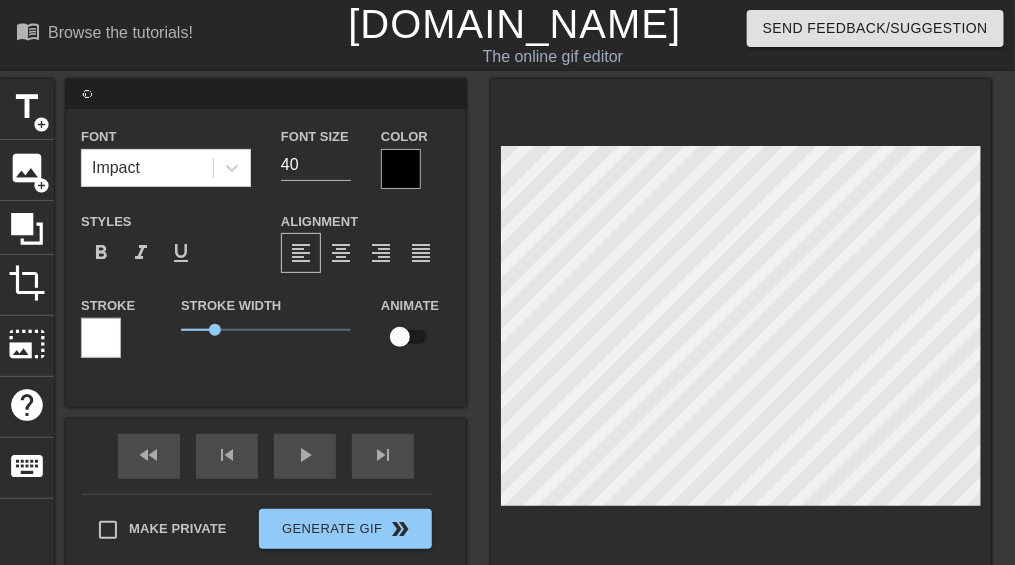 type on "စမ" 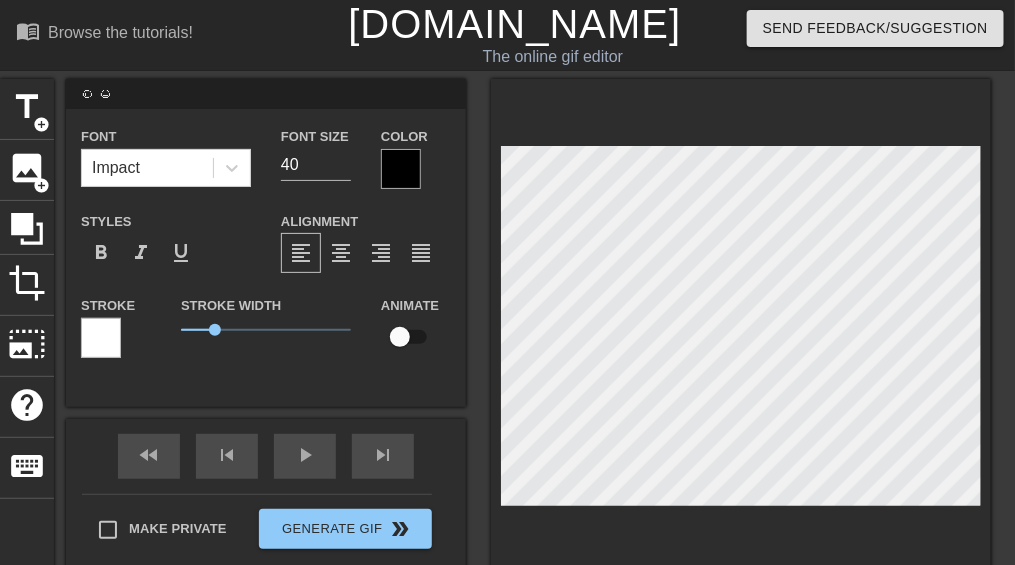 type on "စမီ" 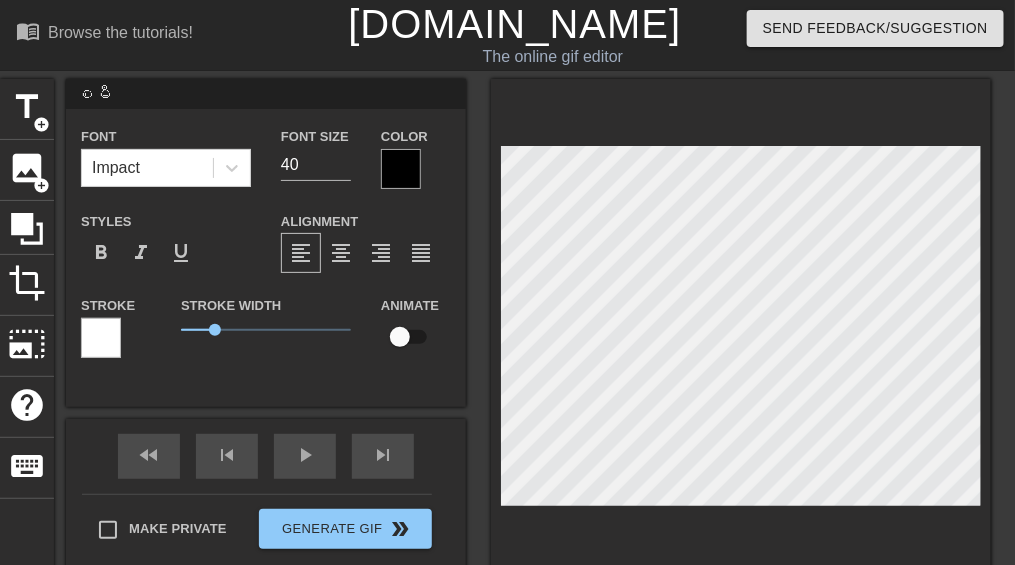 type on "စမီး" 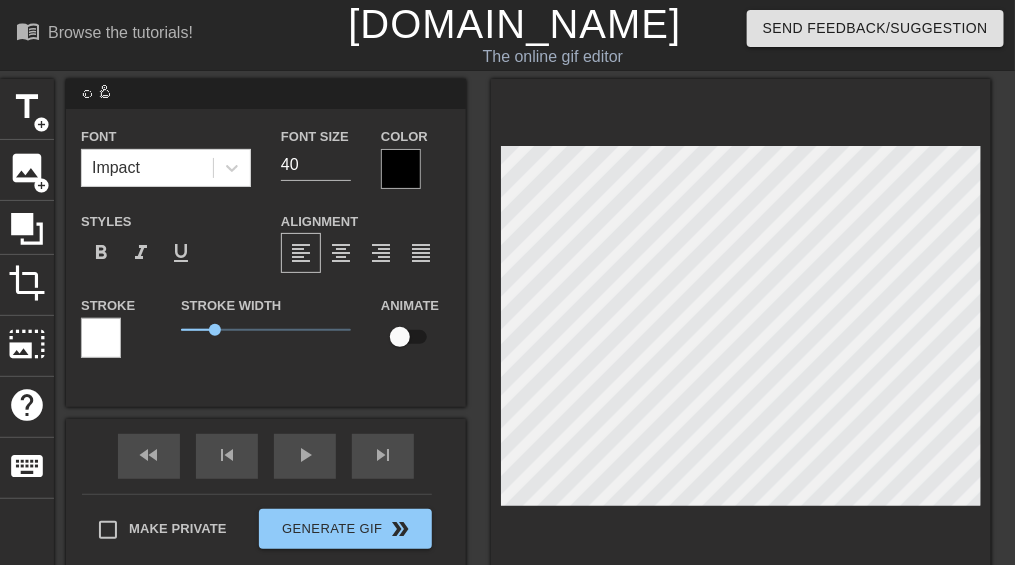 type on "စမီးက" 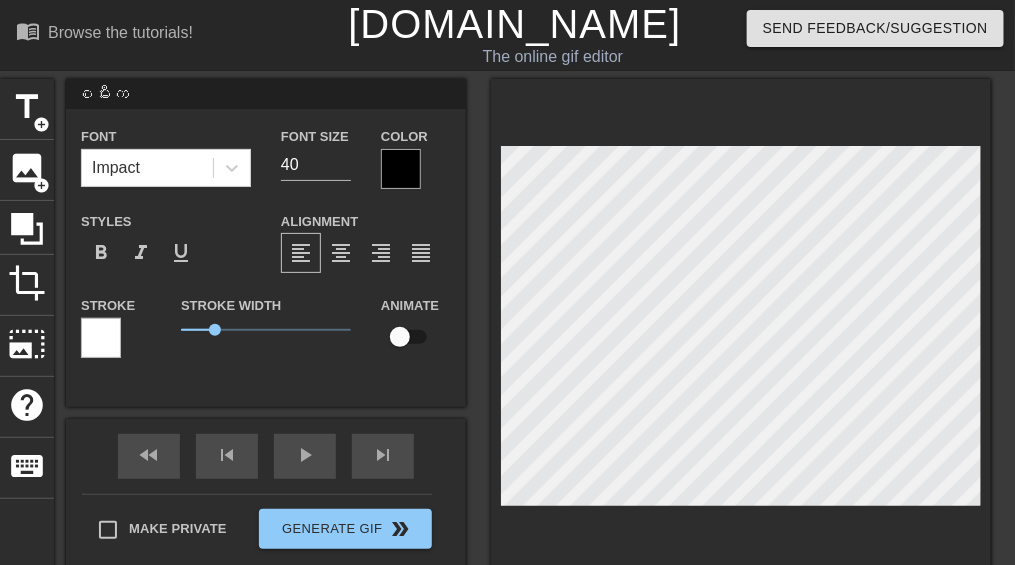 type on "စမီးက‌ေ" 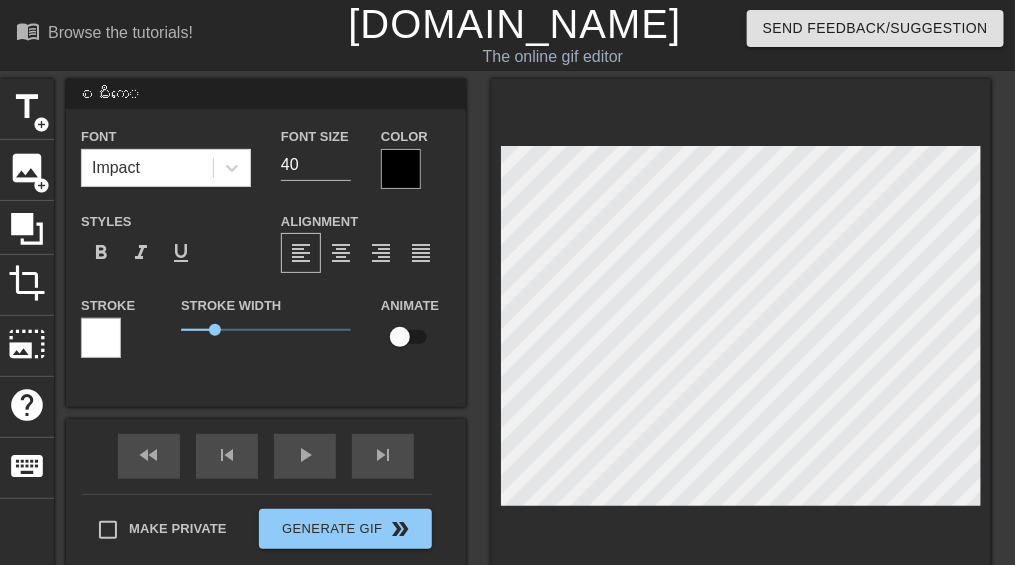 type on "စမီးကတေ" 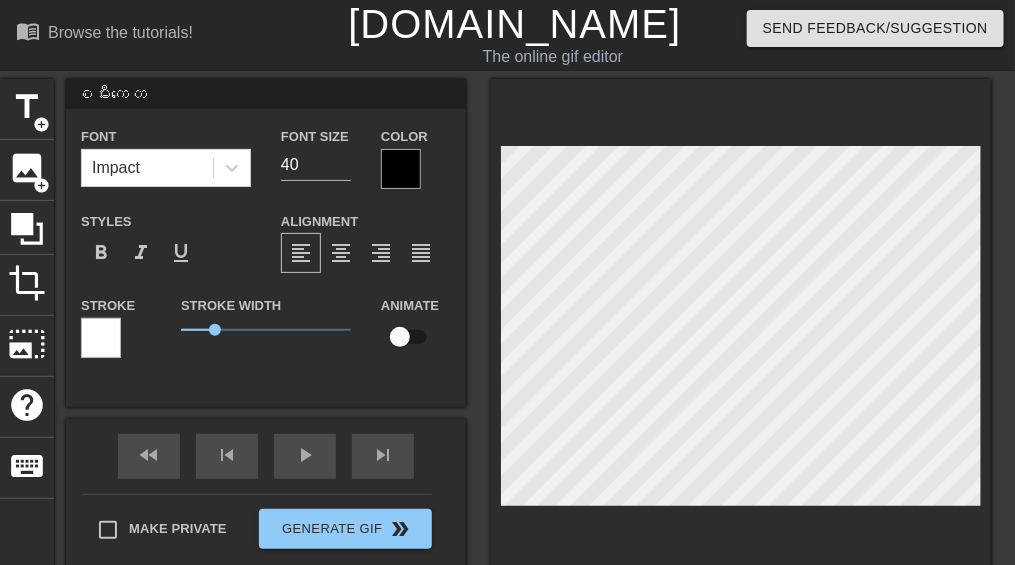 type on "စမီးကတော" 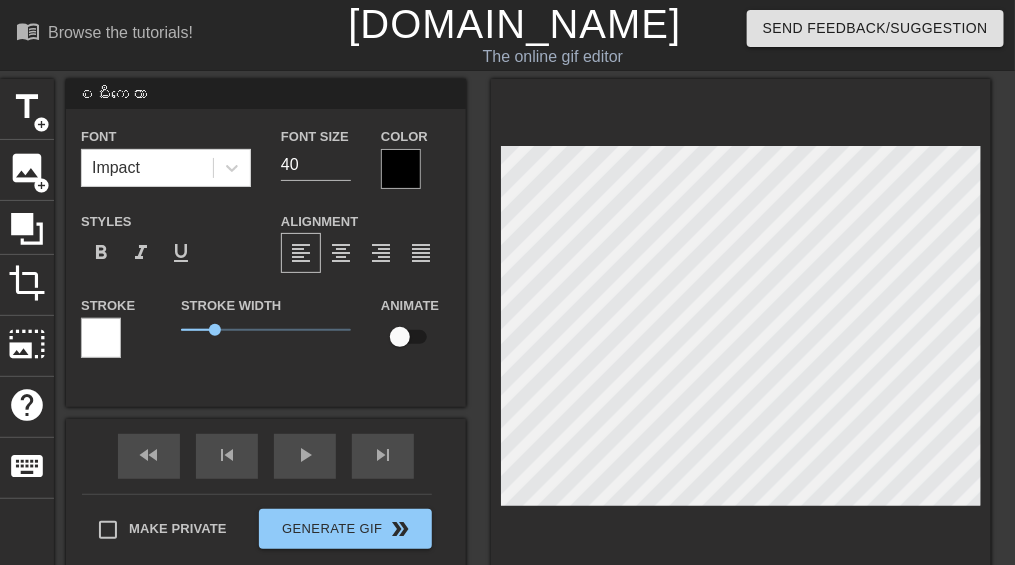 type on "စမီးကတော့" 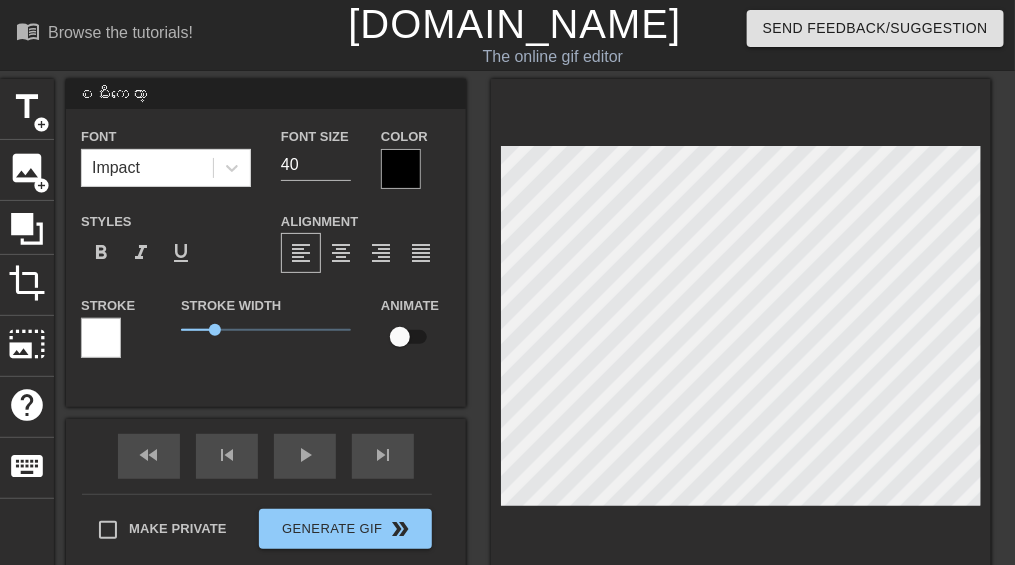 type on "စမီးကတော့" 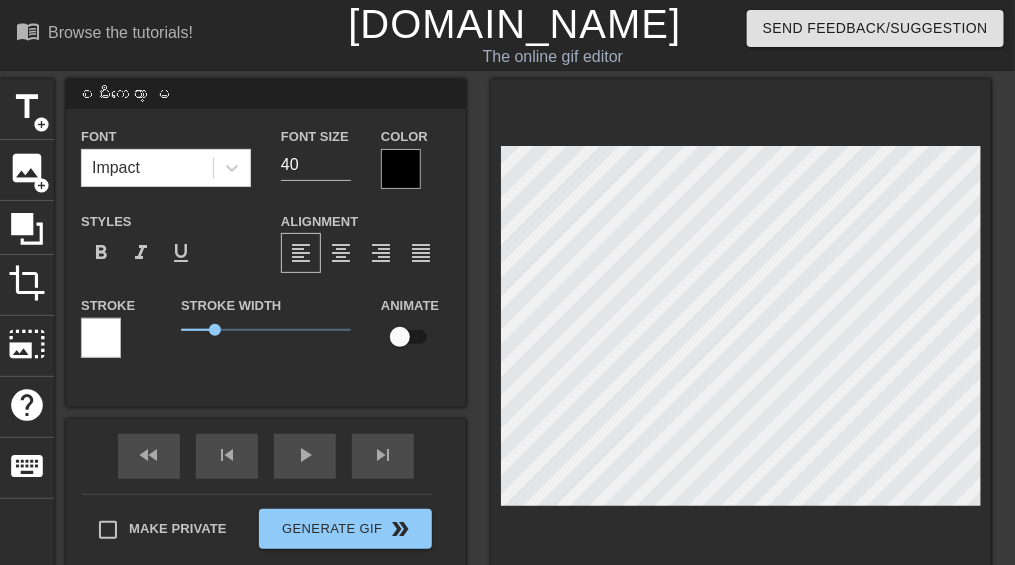 type on "စမီးကတော့ မမ" 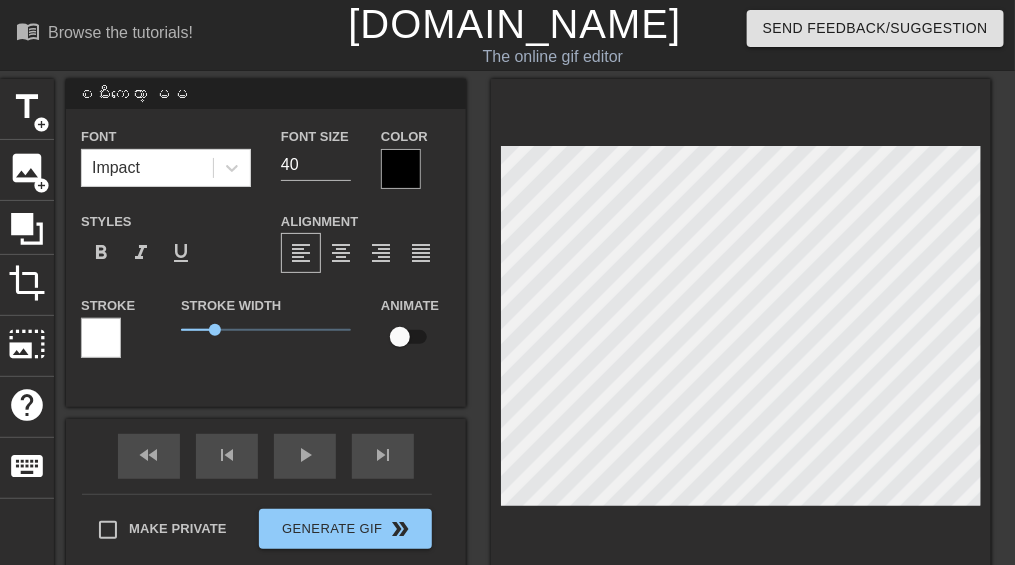 type on "စမီးကတော့ မမဟ" 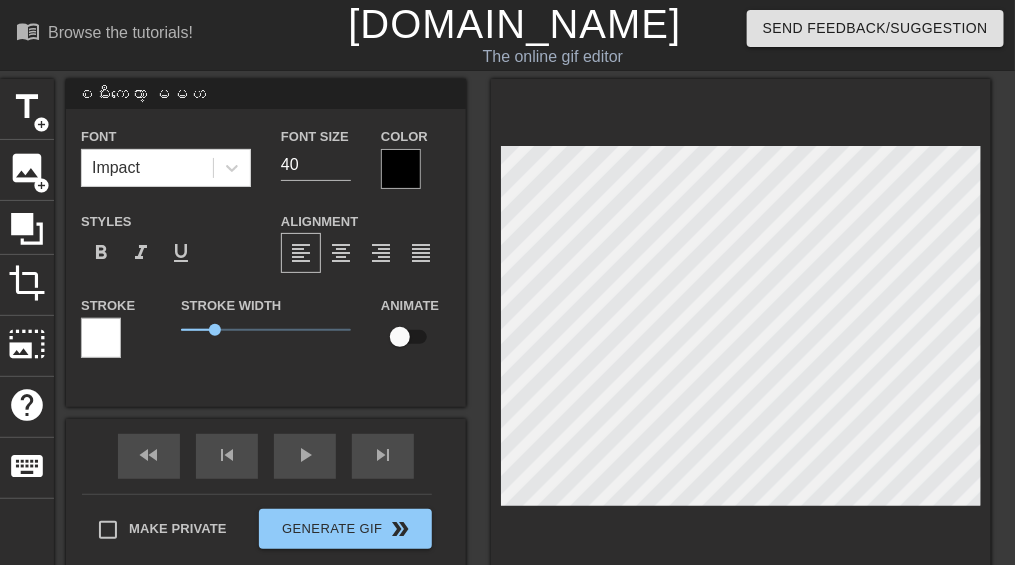 type on "စမီးကတော့ မမဟ" 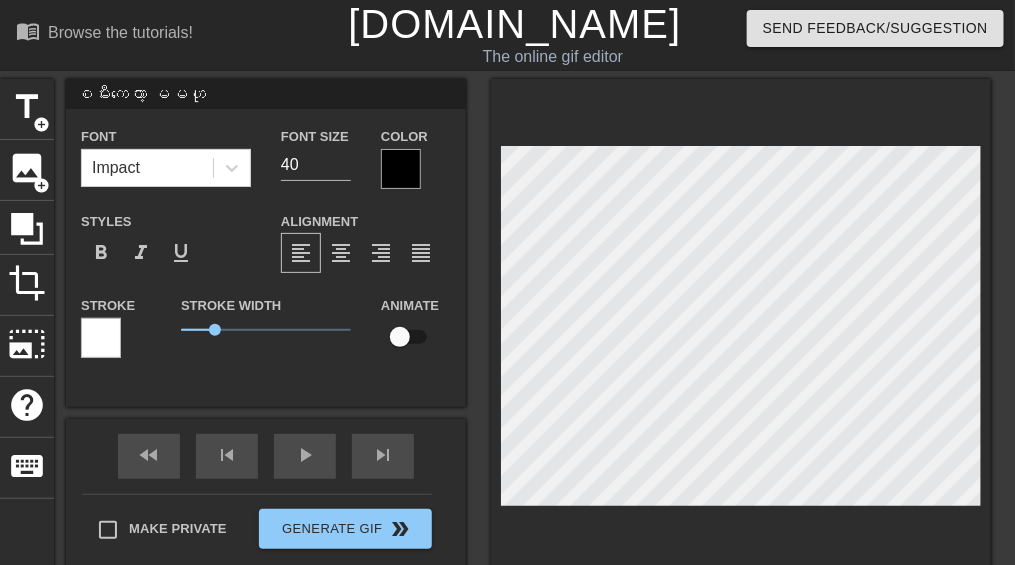 type on "စမီးကတော့ မမဟုန" 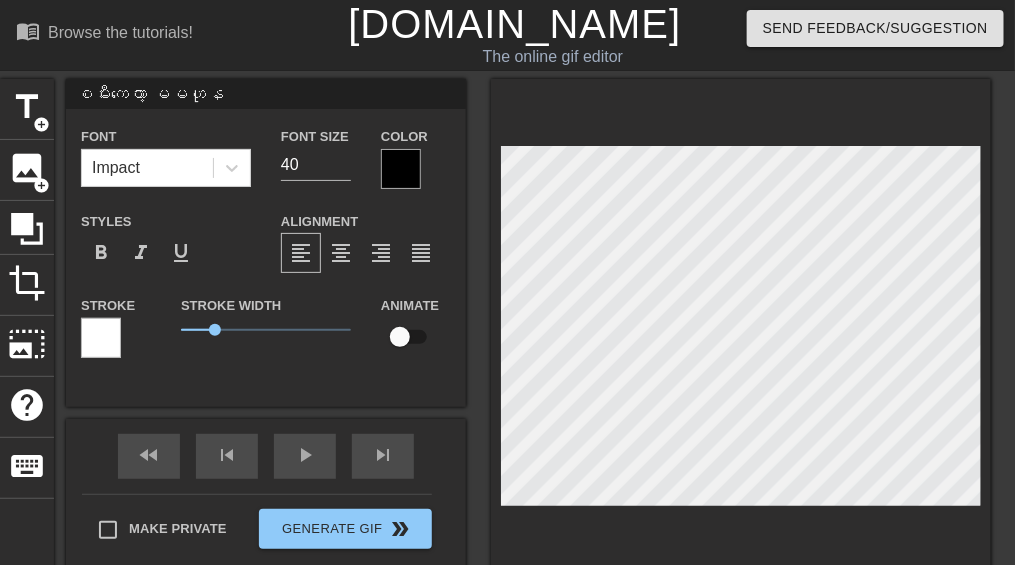 type on "စမီးကတော့ မမဟုန်" 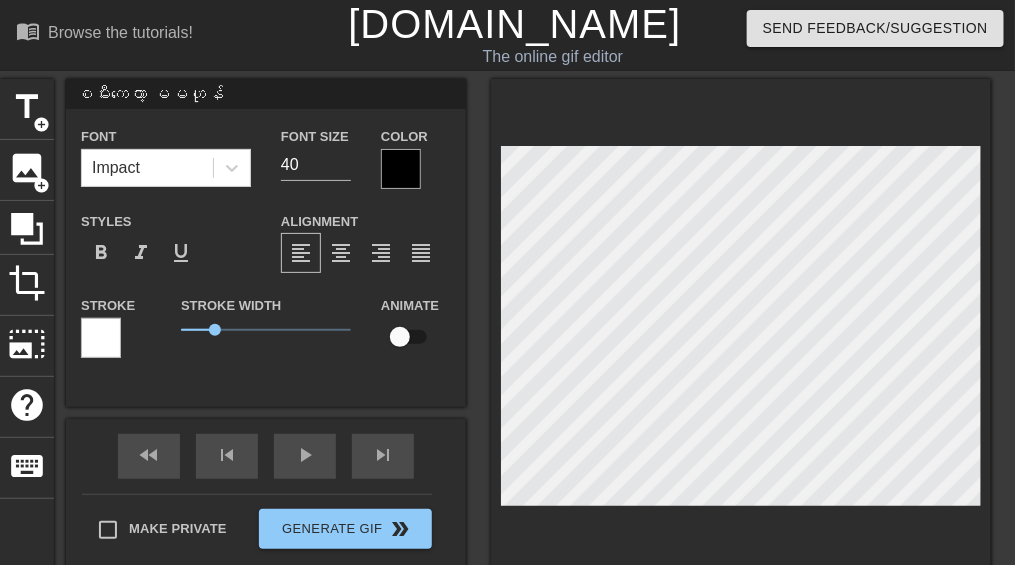 type on "စမီးကတော့ မမဟုန်" 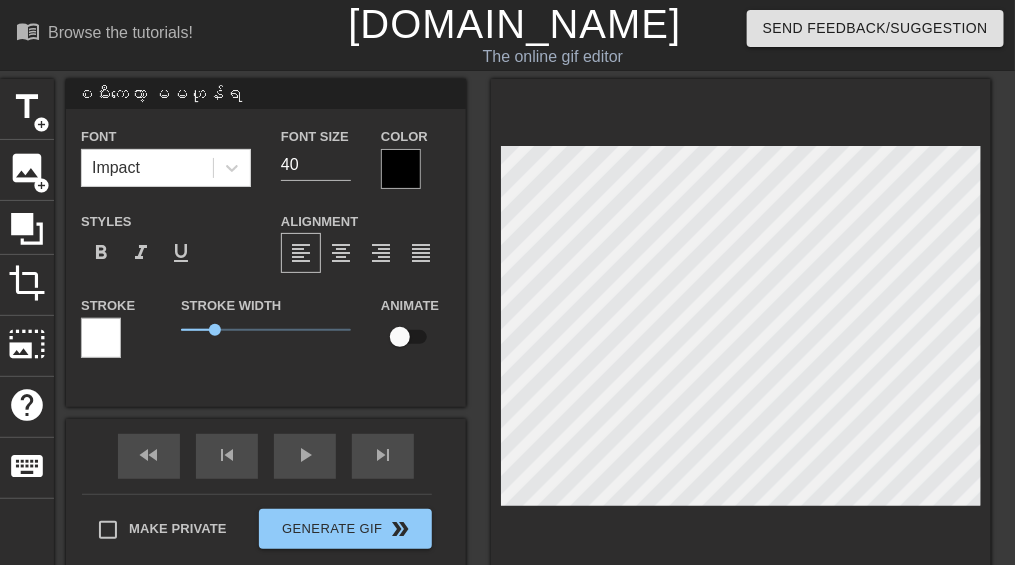 type on "စမီးကတော့ မမဟုန်ရဲ" 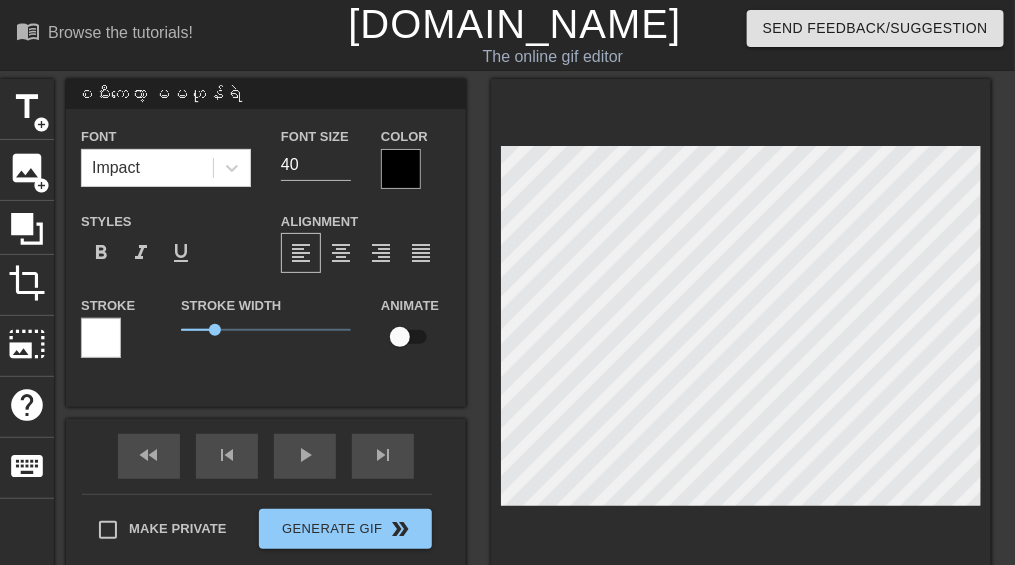 type on "စမီးကတော့ မမဟုန်ရဲ" 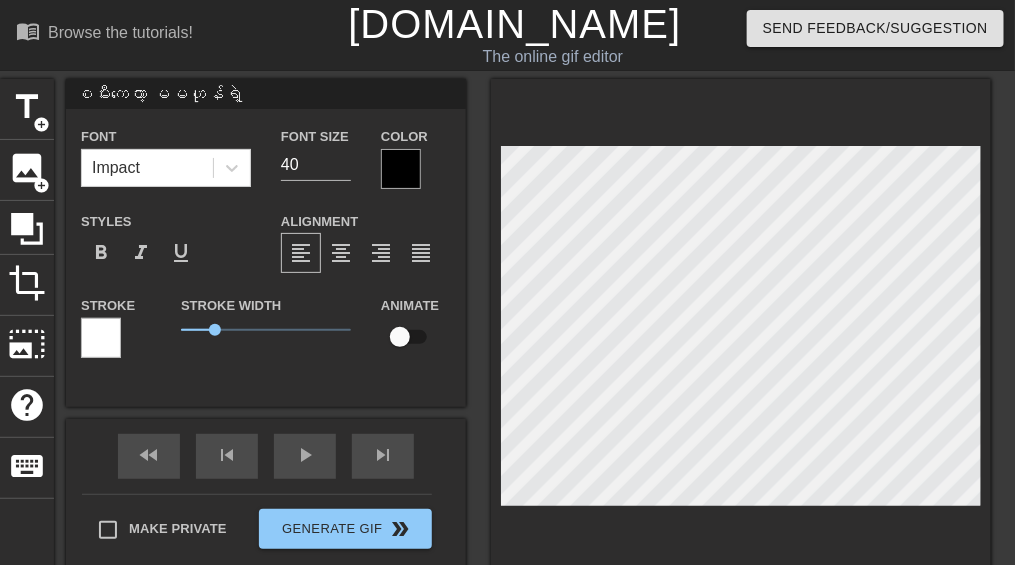 type on "စမီးကတော့ မမဟုန်ရဲ့ည" 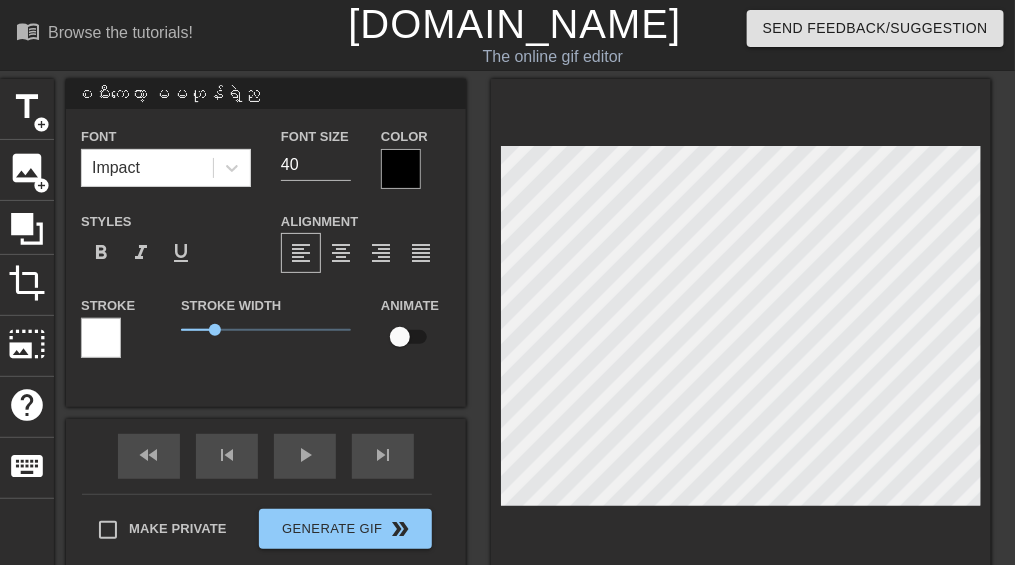 type on "စမီးကတော့ မမဟုန်ရဲ့ညီ" 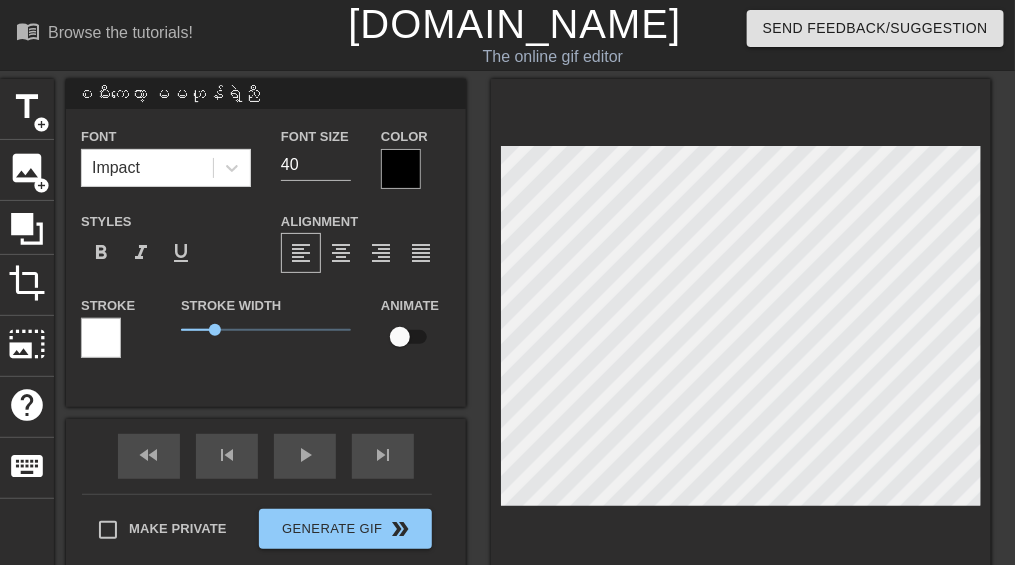 type on "စမီးကတော့ မမဟုန်ရဲ့ညီမ" 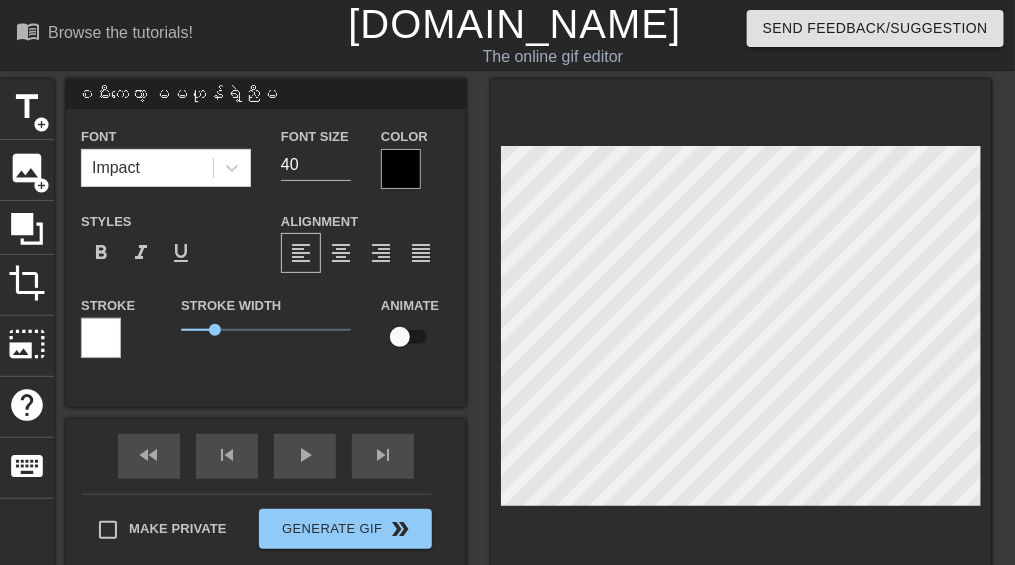 type on "စမီးကတော့ မမဟုန်ရဲ့ညီမ‌ေ" 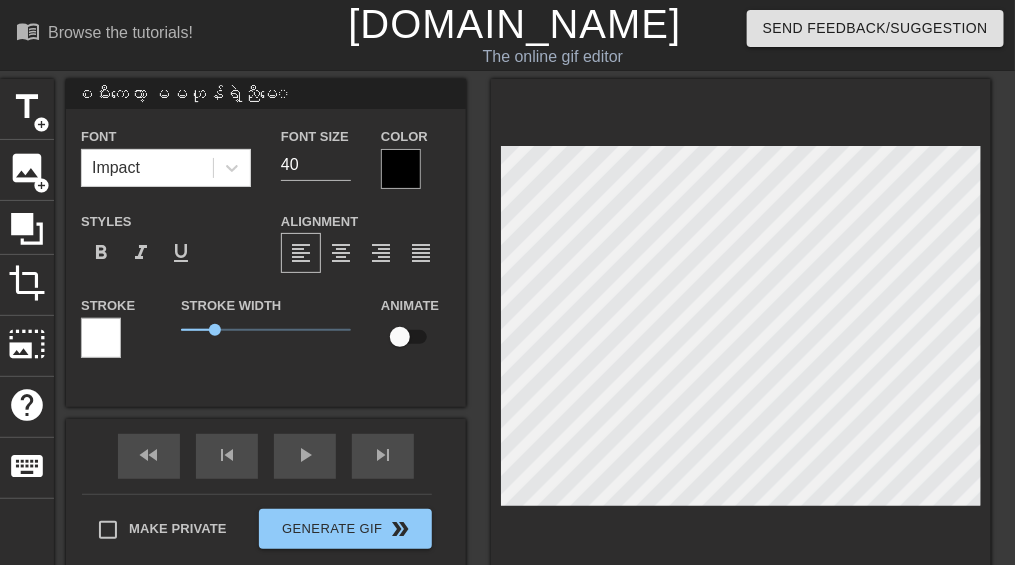 type on "စမီးကတော့ မမဟုန်ရဲ့ညီမလေ" 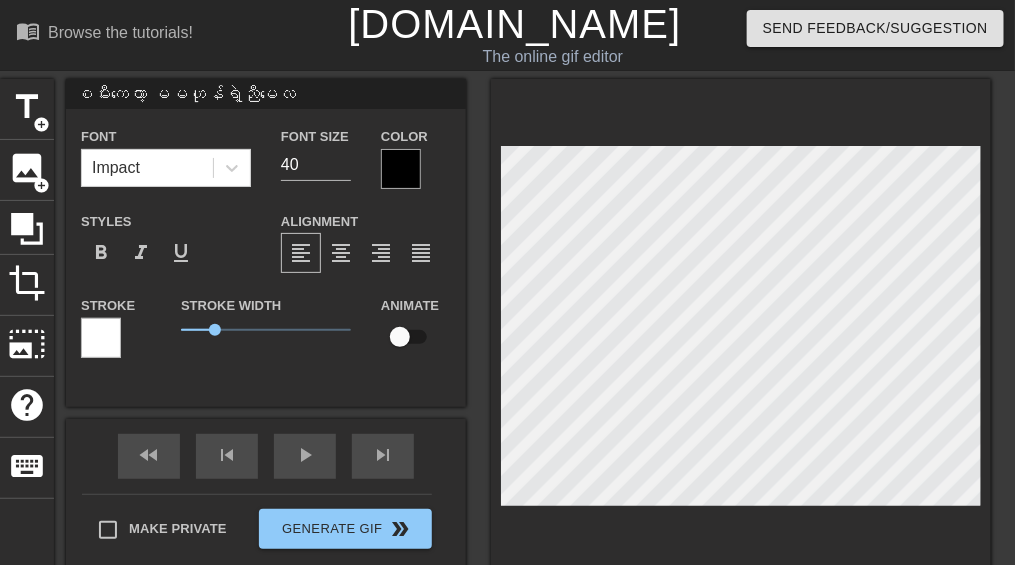 type on "စမီးကတော့ မမဟုန်ရဲ့ညီမလေး" 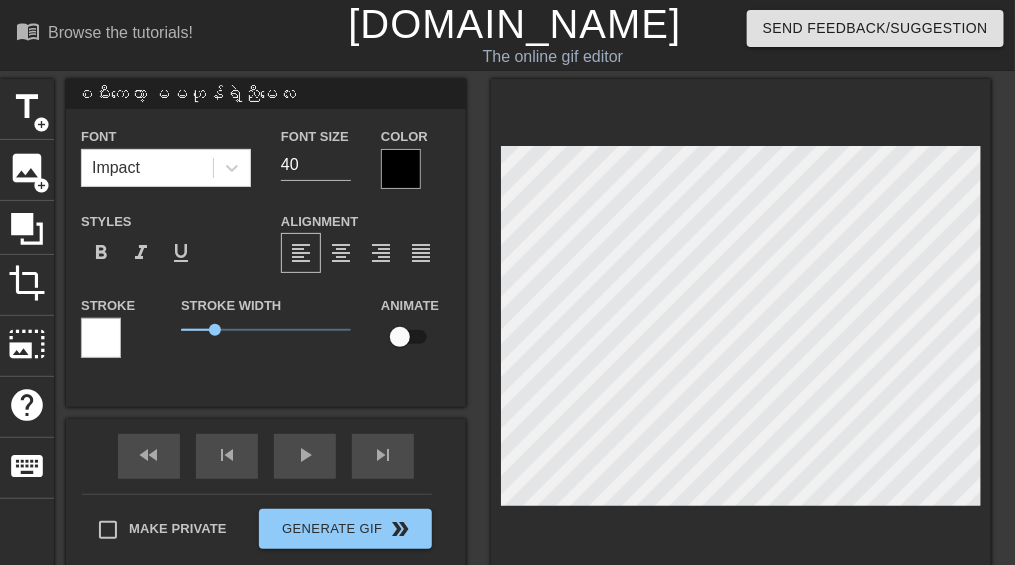 type on "စမီးကတော့ မမဟုန်ရဲ့ညီမလေး" 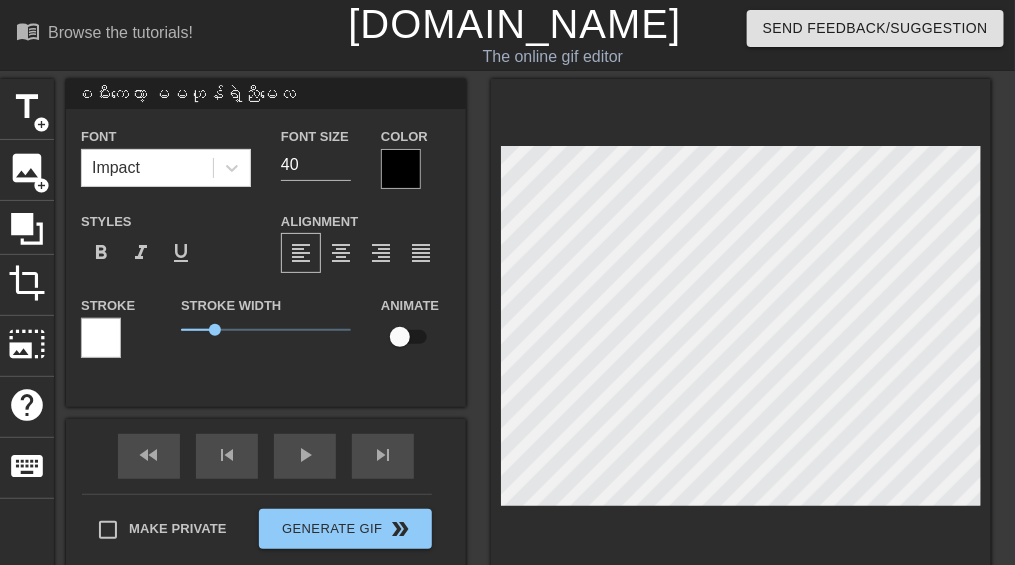 type on "စမီးကတော့ မမဟုန်ရဲ့ညီမလ" 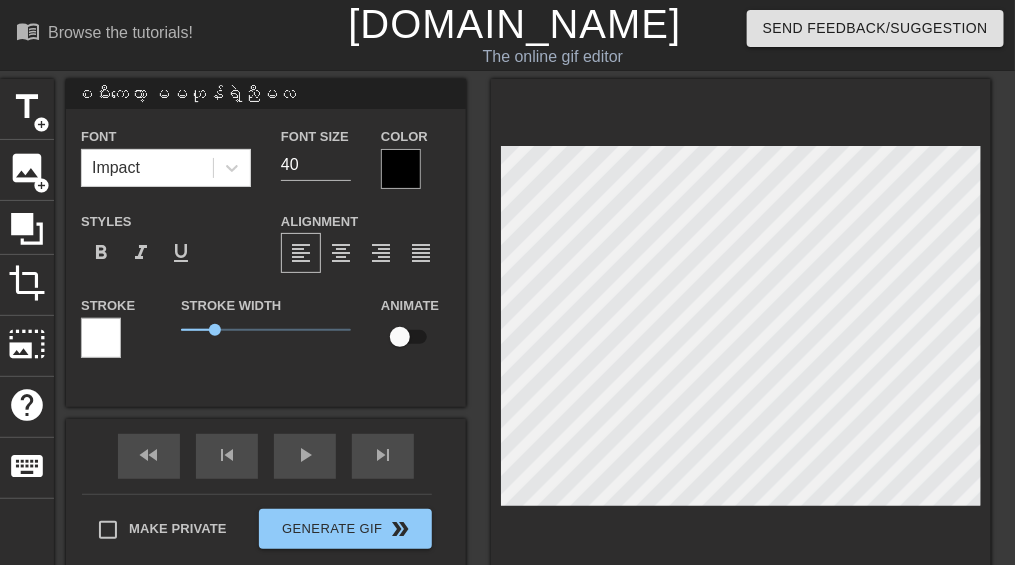 type on "စမီးကတော့ မမဟုန်ရဲ့ညီမ" 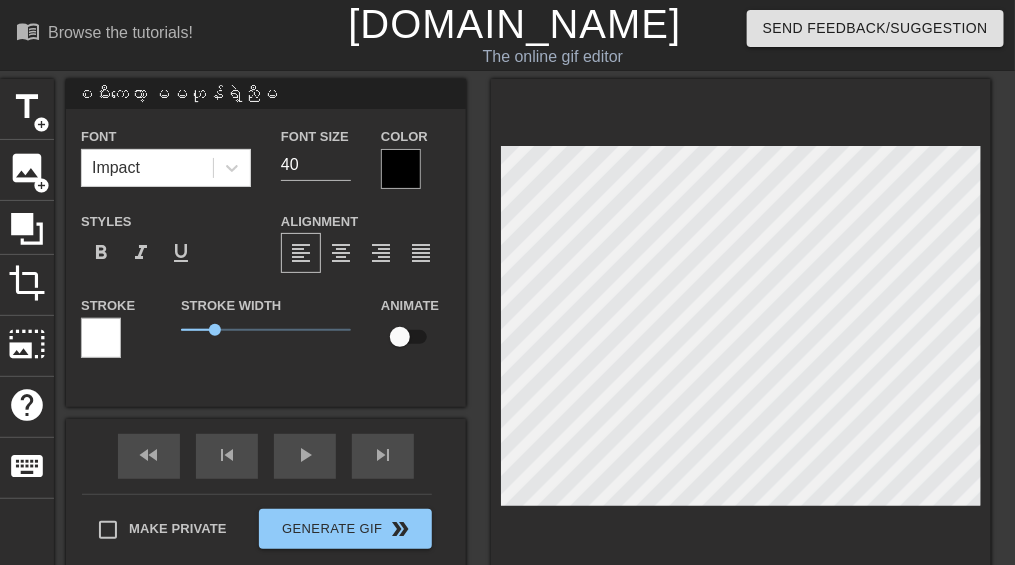 type on "စမီးကတော့ မမဟုန်ရဲ့ညီ" 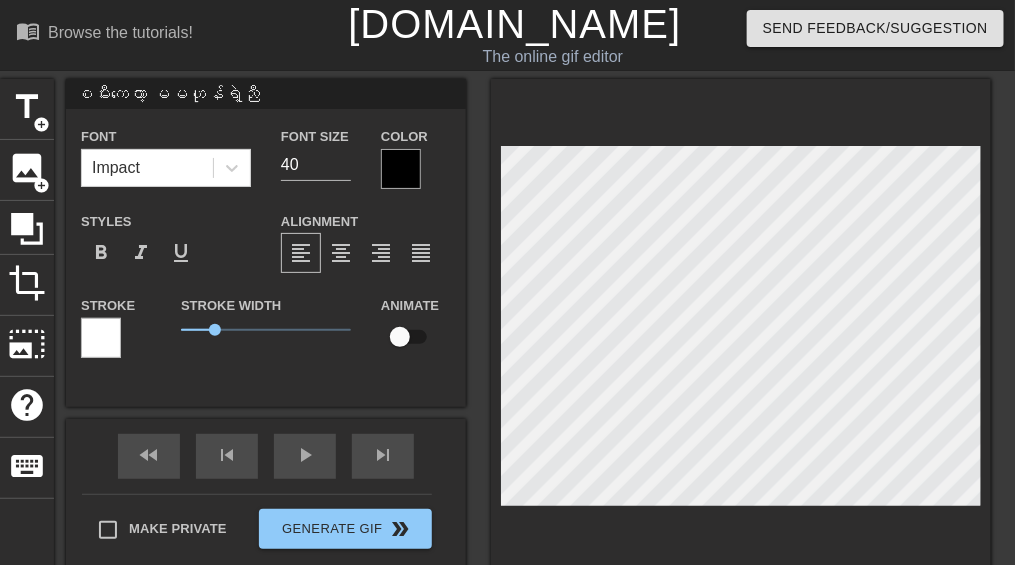 type on "စမီးကတော့ မမဟုန်ရဲ့ည" 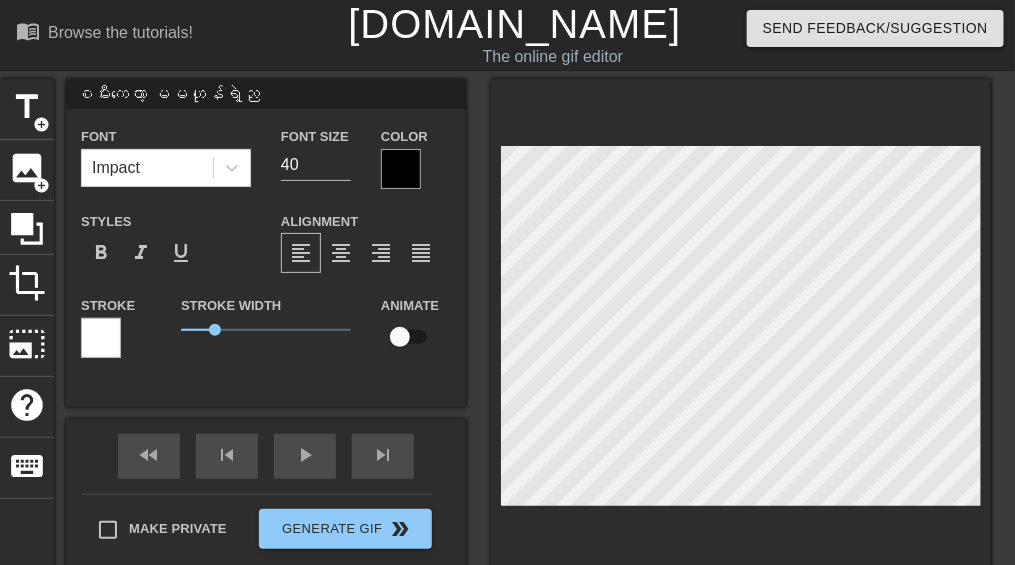 type on "စမီးကတော့ မမဟုန်ရဲ့" 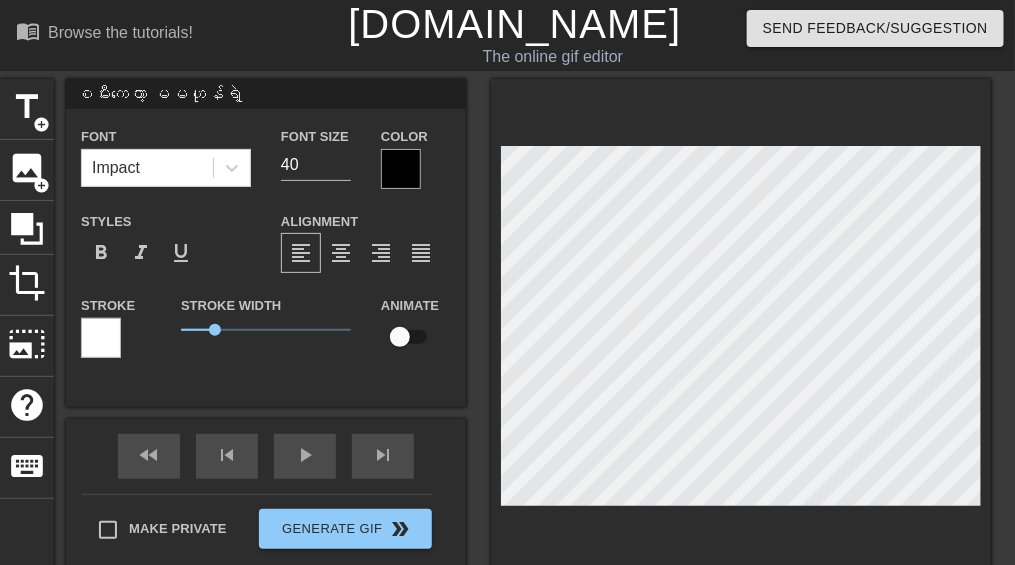 type on "စမီးကတော့ မမဟုန်ရဲ့" 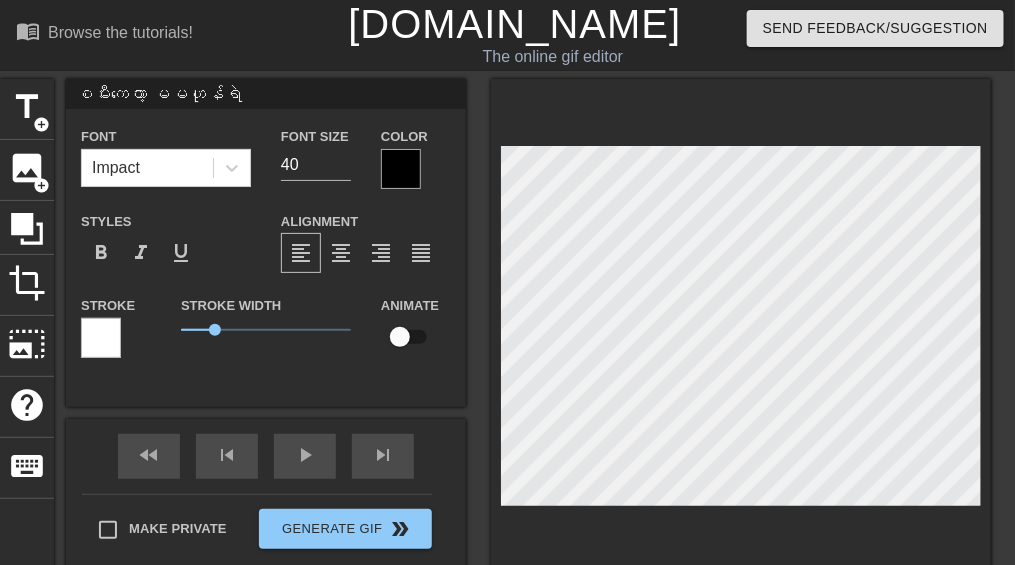 type on "စမီးကတော့ မမဟုန်ရဲ့" 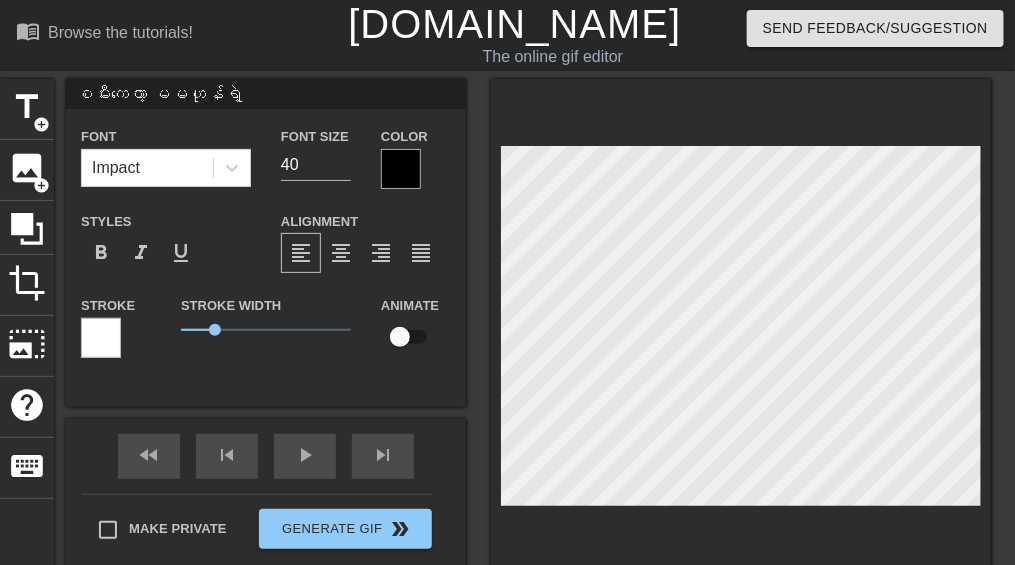 type on "စမီးကတော့ မမဟုန်ရဲ့မ" 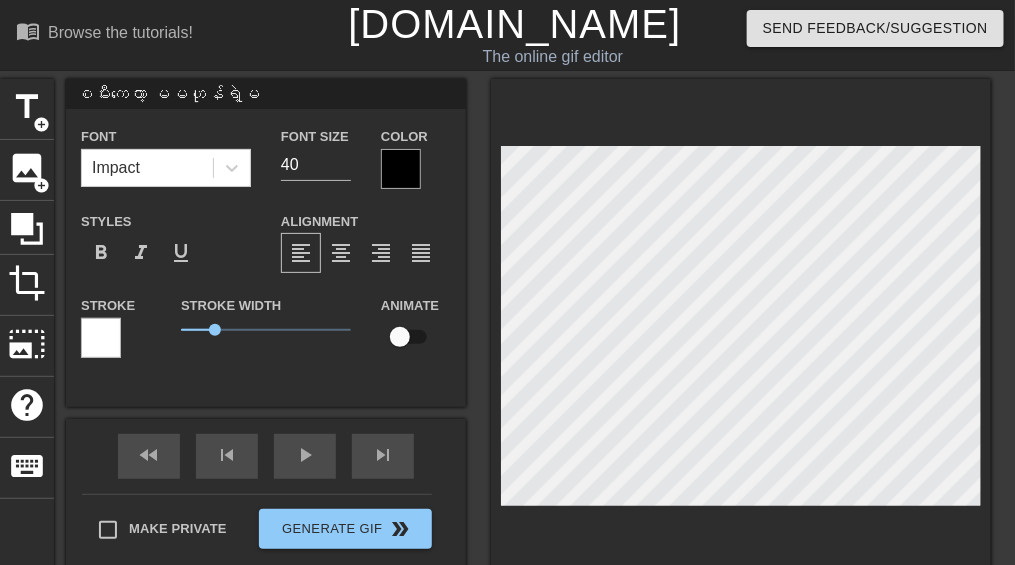 type on "စမီးကတော့ မမဟုန်ရဲ့" 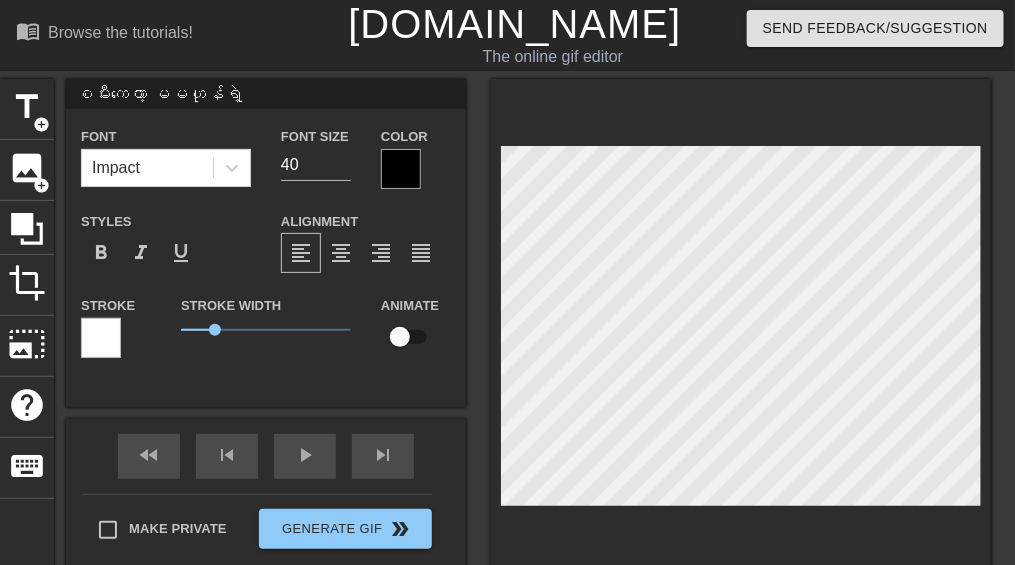 type on "စမီးကတော့ မမဟုန်ရဲ့ည" 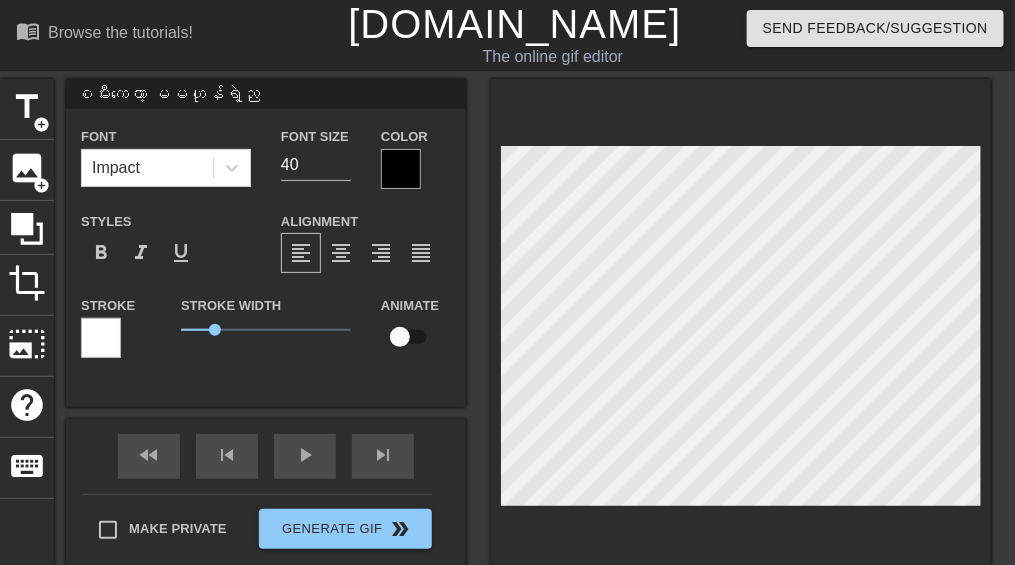 type on "စမီးကတော့ မမဟုန်ရဲ့ညီ" 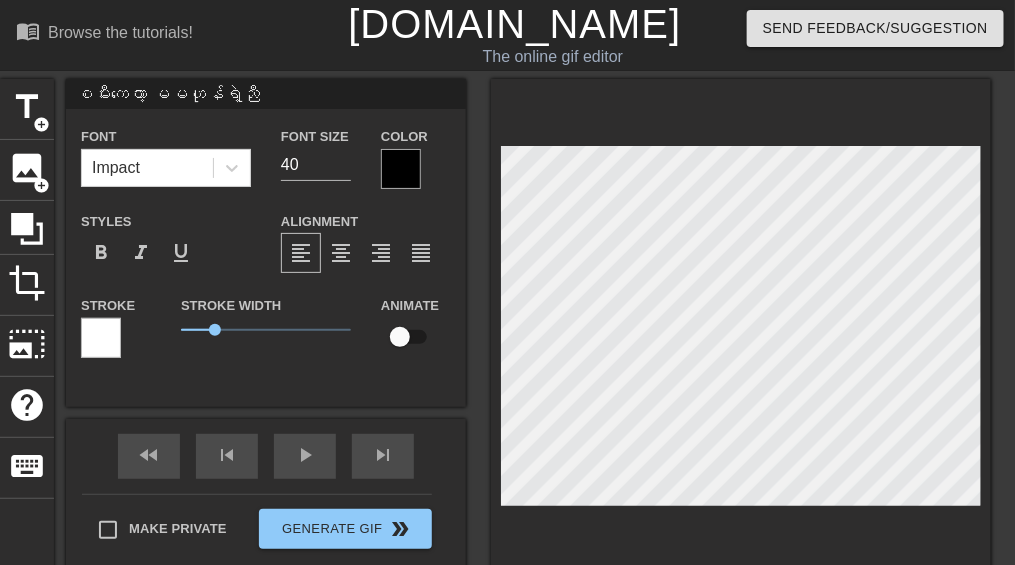 type on "စမီးကတော့ မမဟုန်ရဲ့ညီမ" 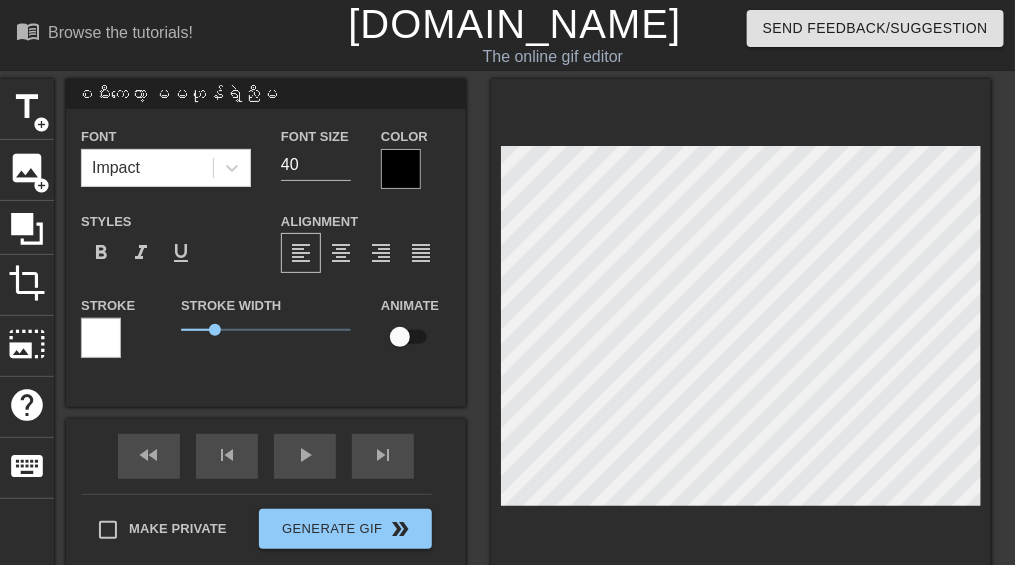type on "စမီးကတော့ မမဟုန်ရဲ့ညီမ‌ေ" 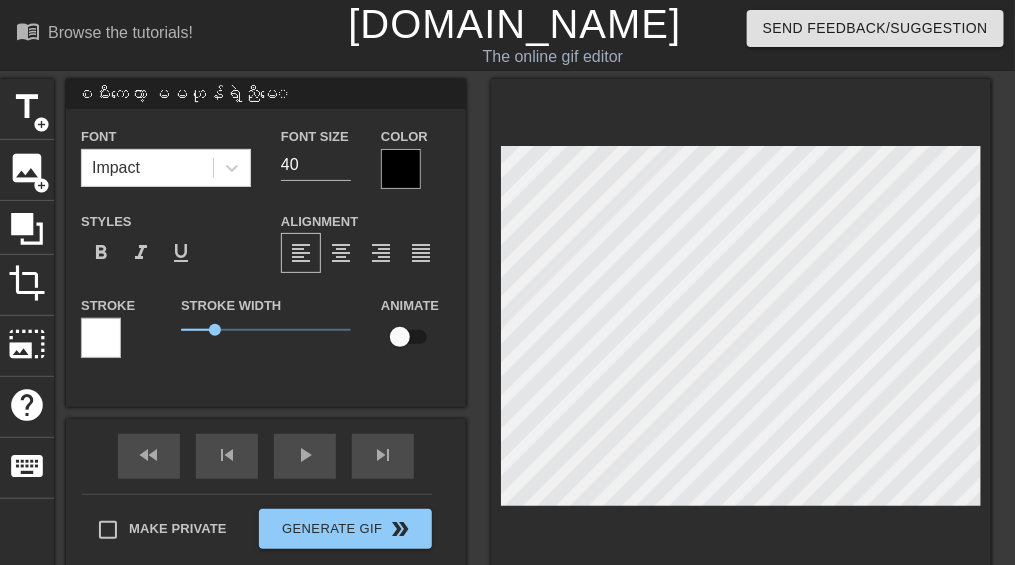 type on "စမီးကတော့ မမဟုန်ရဲ့ညီမ‌ေ" 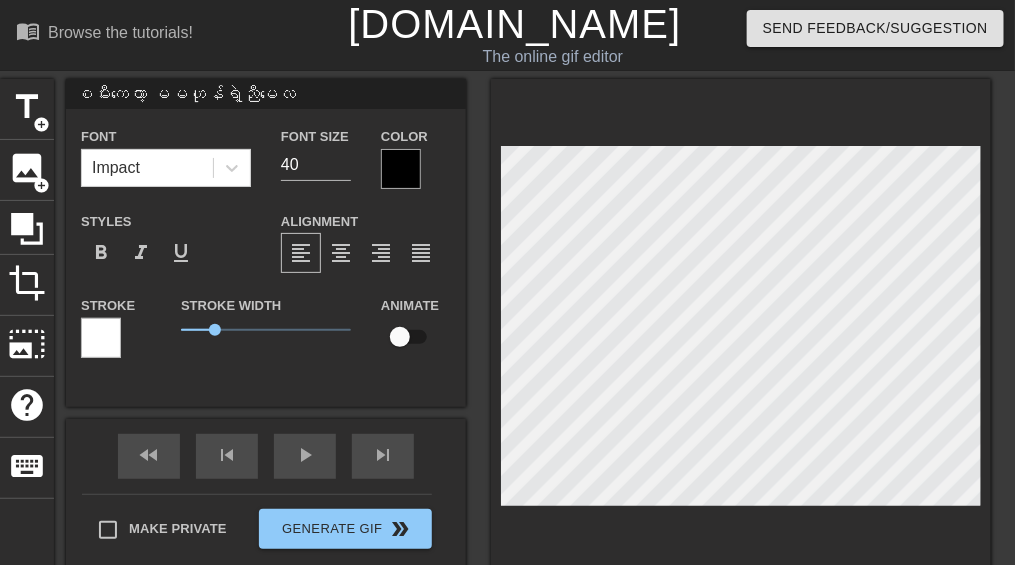 type on "စမီးကတော့ မမဟုန်ရဲ့ညီမလေး" 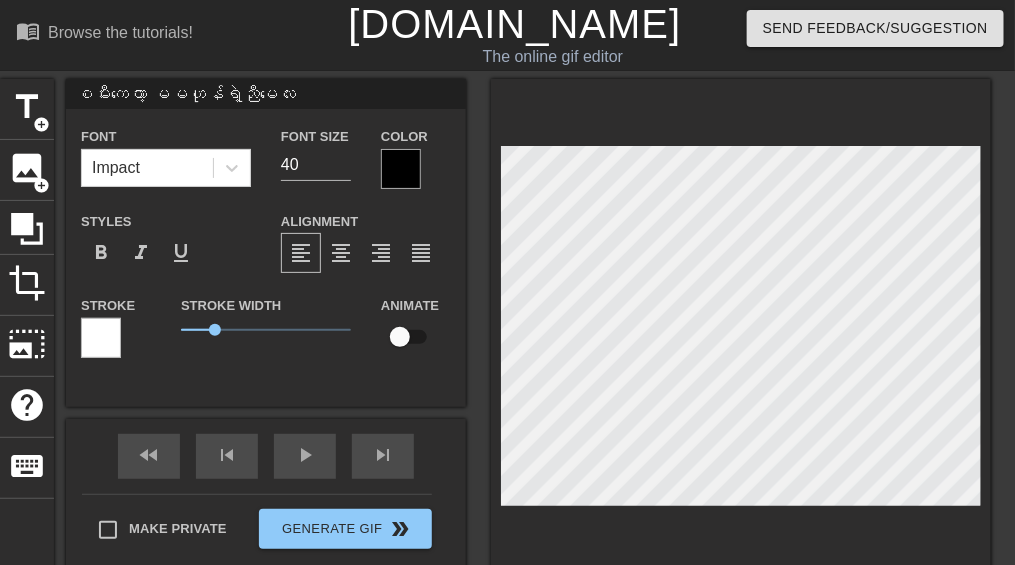 type on "စမီးကတော့ မမဟုန်ရဲ့ညီမလေး" 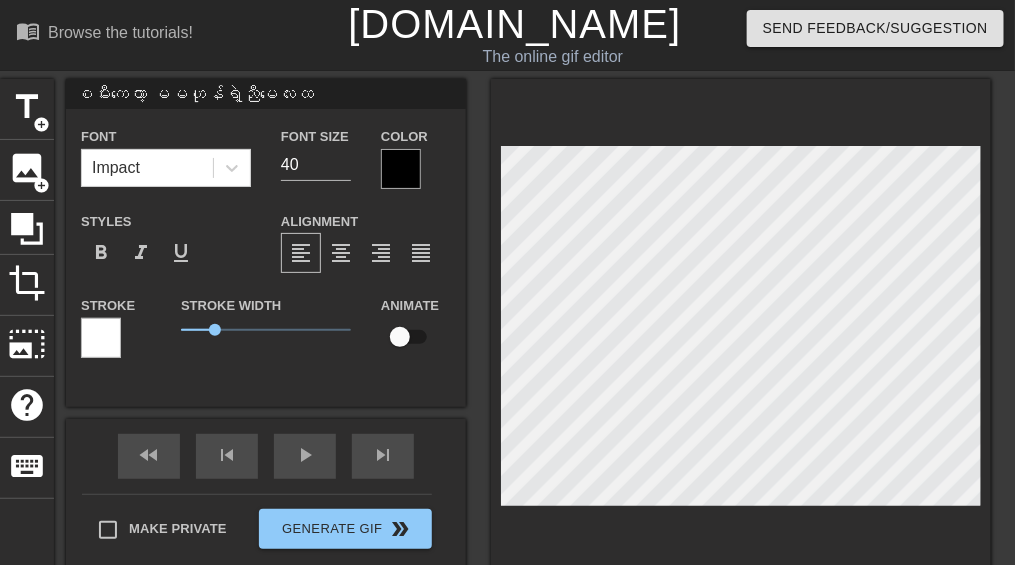 type on "စမီးကတော့ မမဟုန်ရဲ့ညီမလေးထထ" 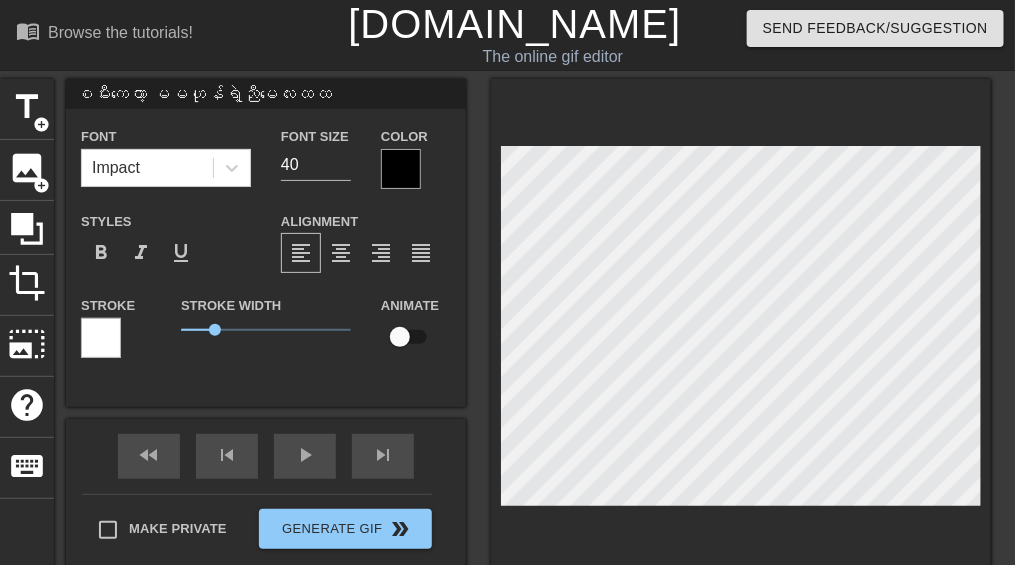 type on "စမီးကတော့ မမဟုန်ရဲ့ညီမလေးထ" 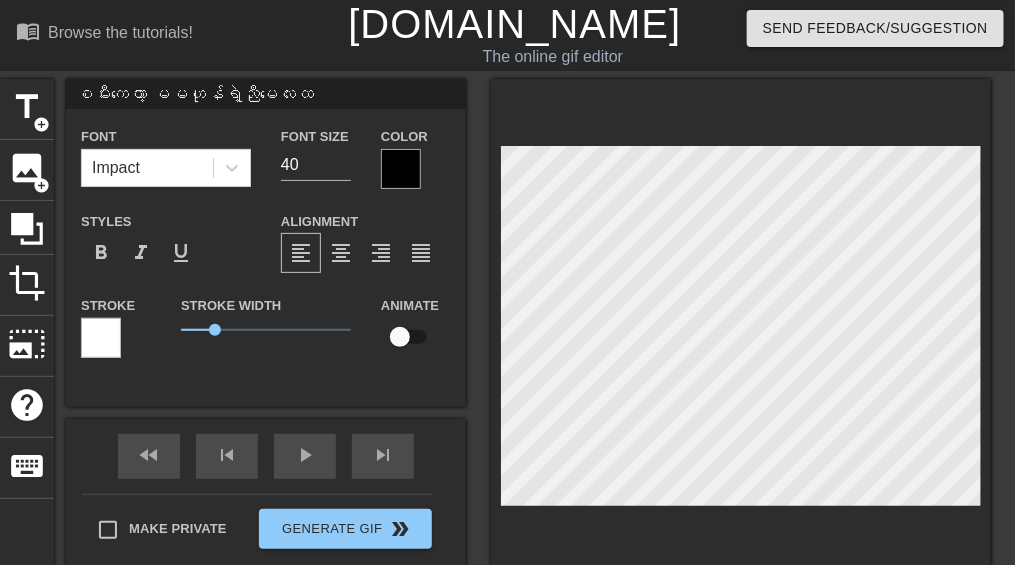 type on "စမီးကတော့ မမဟုန်ရဲ့ညီမလေး
ထ" 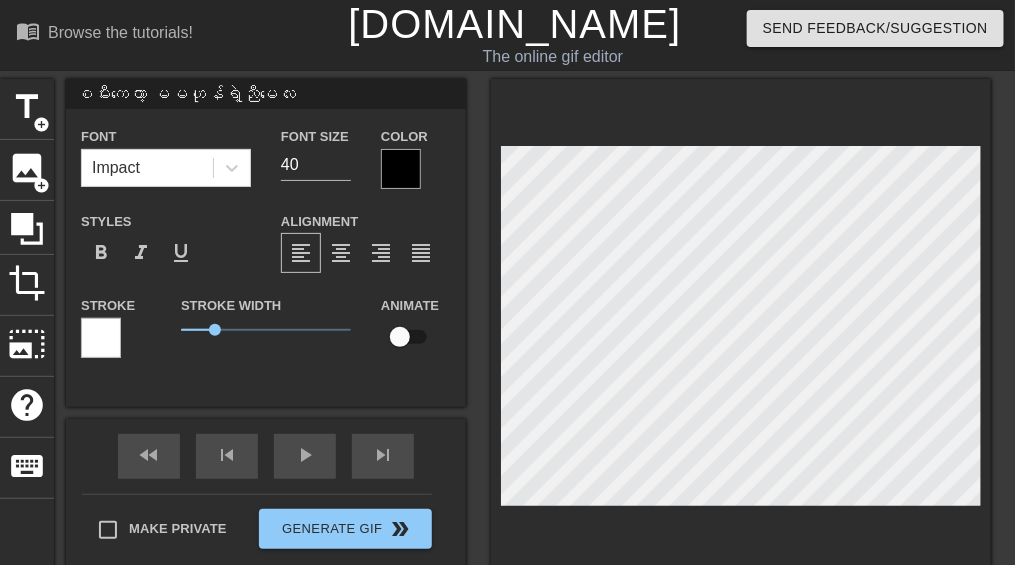 type on "စမီးကတော့ မမဟုန်ရဲ့ညီမလေးထ" 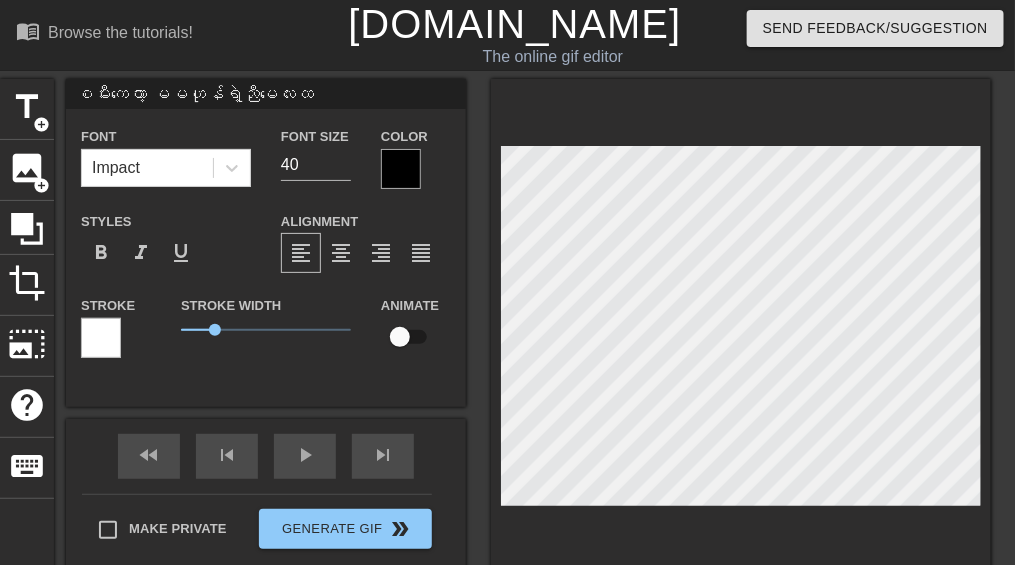 type on "စမီးကတော့ မမဟုန်ရဲ့ညီမလေးထထ" 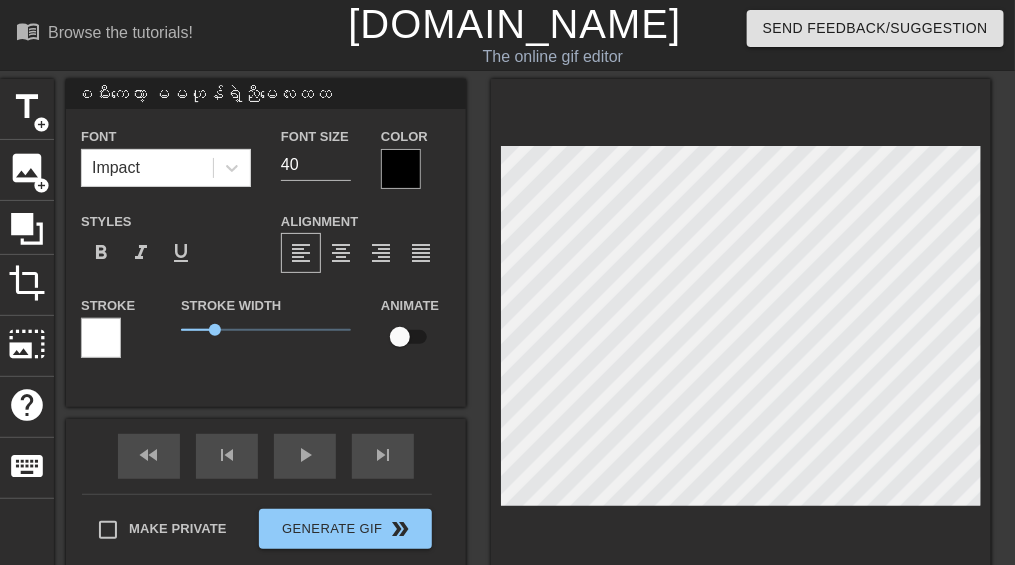 type on "စမီးကတော့ မမဟုန်ရဲ့ညီမလေး
ထထ" 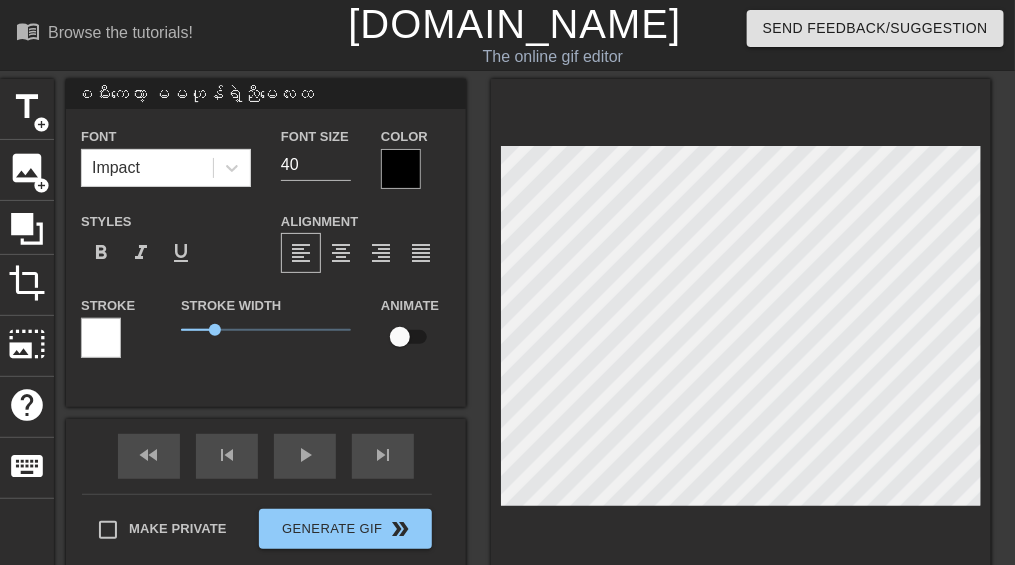type on "စမီးကတော့ မမဟုန်ရဲ့ညီမလေး" 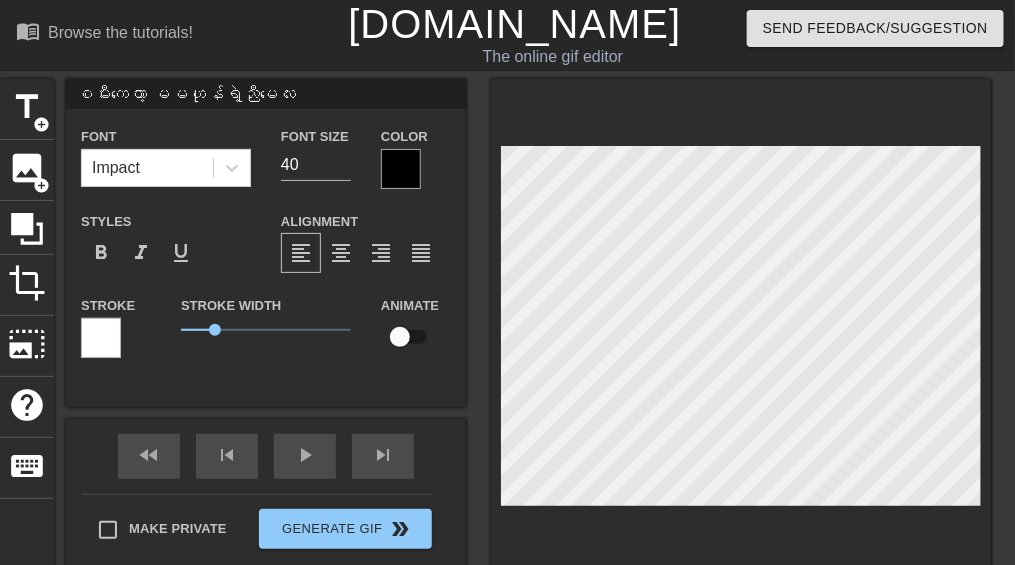 type on "စမီးကတော့ မမဟုန်ရဲ့ညီမလေးတ" 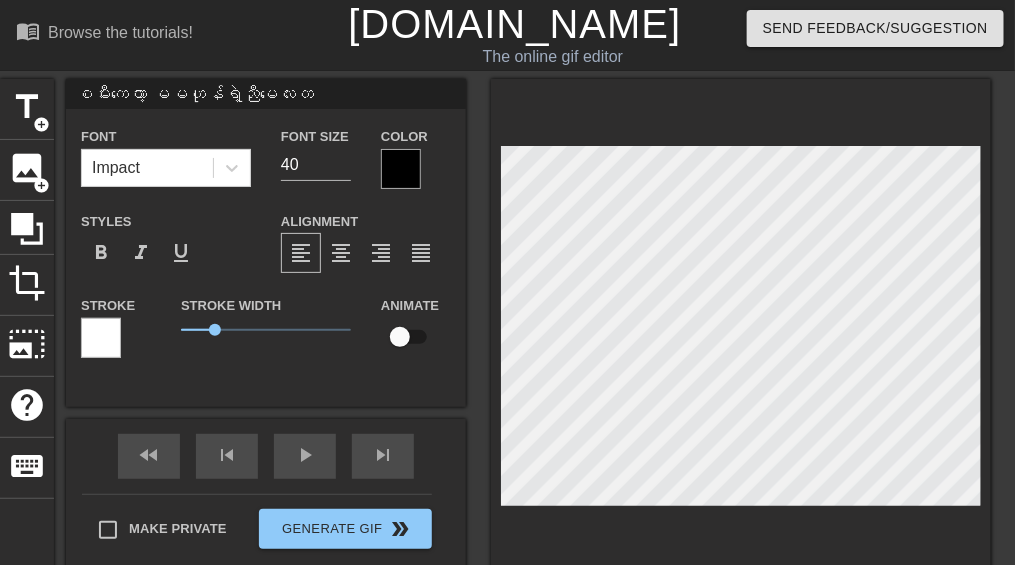 type on "စမီးကတော့ မမဟုန်ရဲ့ညီမလေး
တ" 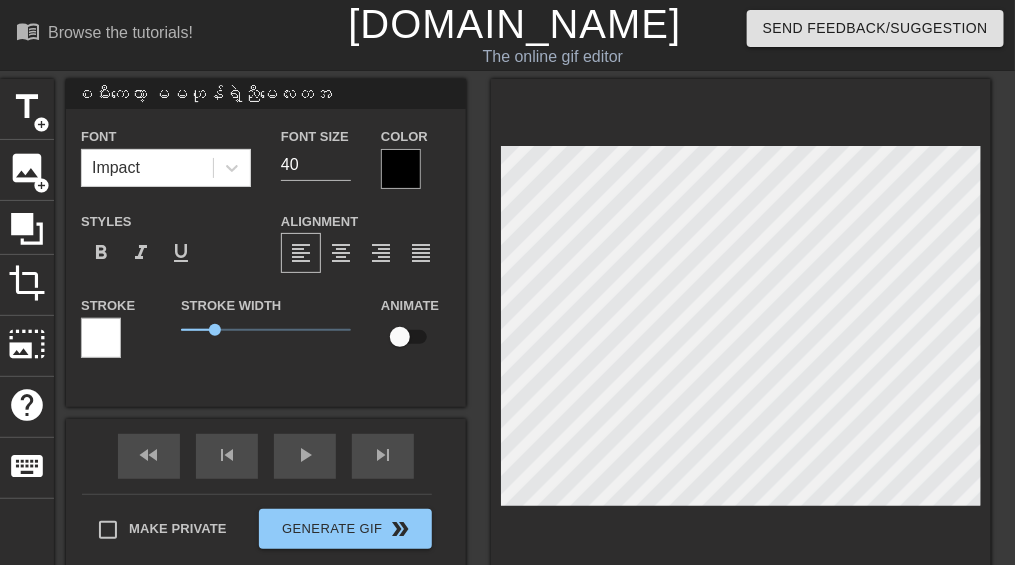 type on "စမီးကတော့ မမဟုန်ရဲ့ညီမလေးတအာ" 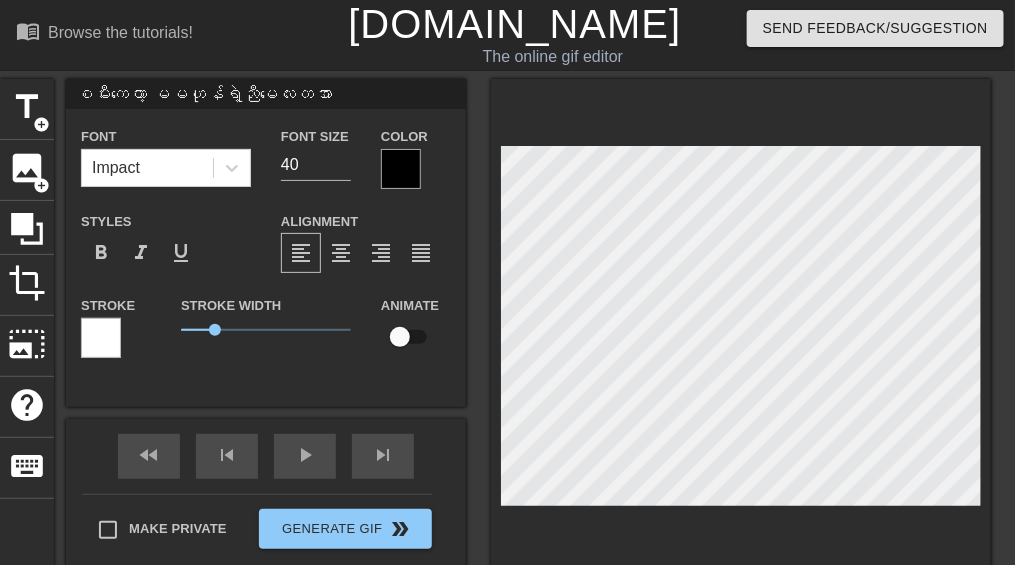 type on "စမီးကတော့ မမဟုန်ရဲ့ညီမလေးတအား" 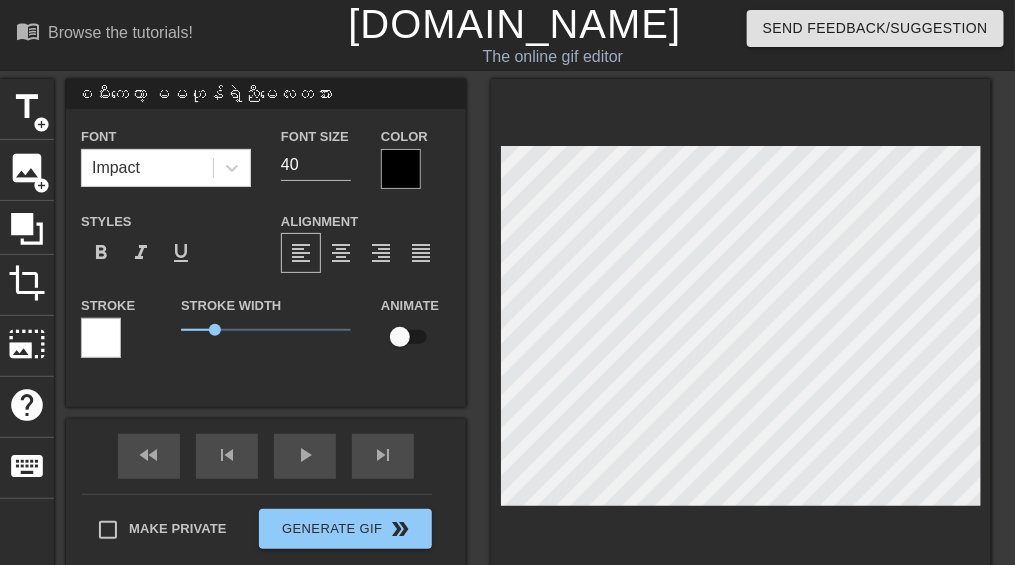 type on "စမီးကတော့ မမဟုန်ရဲ့ညီမလေးတအားင" 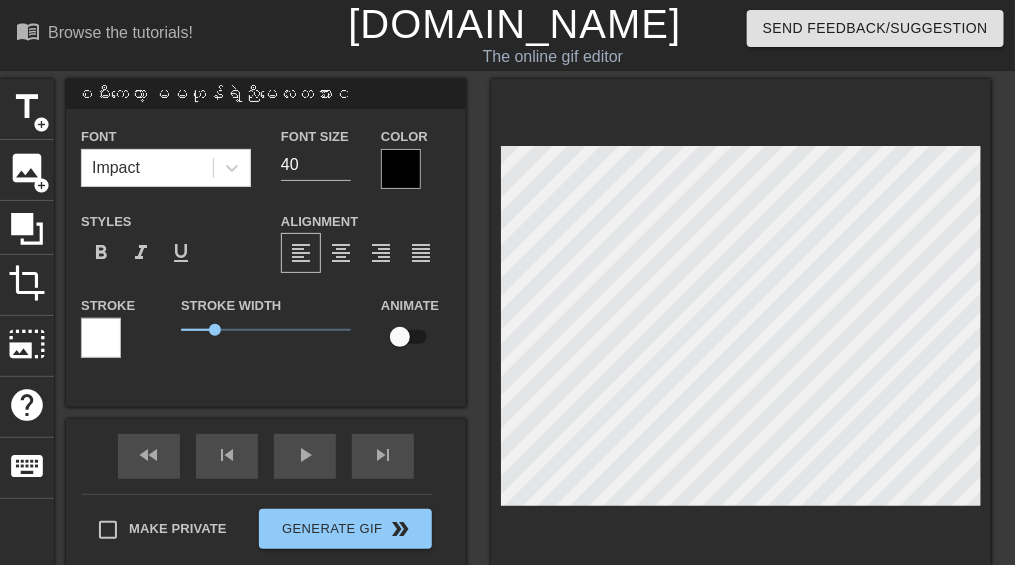 type on "စမီးကတော့ မမဟုန်ရဲ့ညီမလေးတအားငံ" 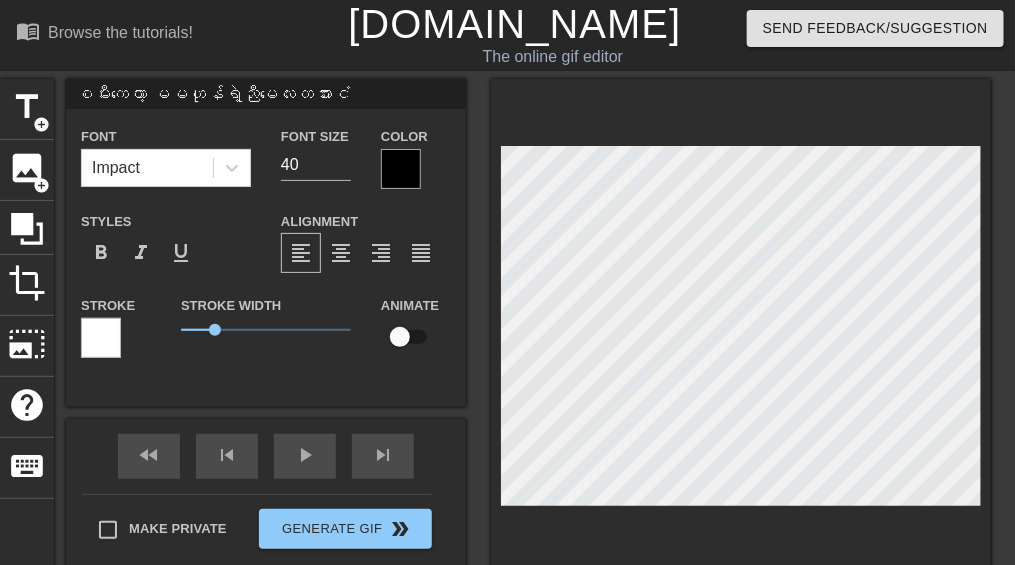 type on "စမီးကတော့ မမဟုန်ရဲ့ညီမလေး
တအားငံ" 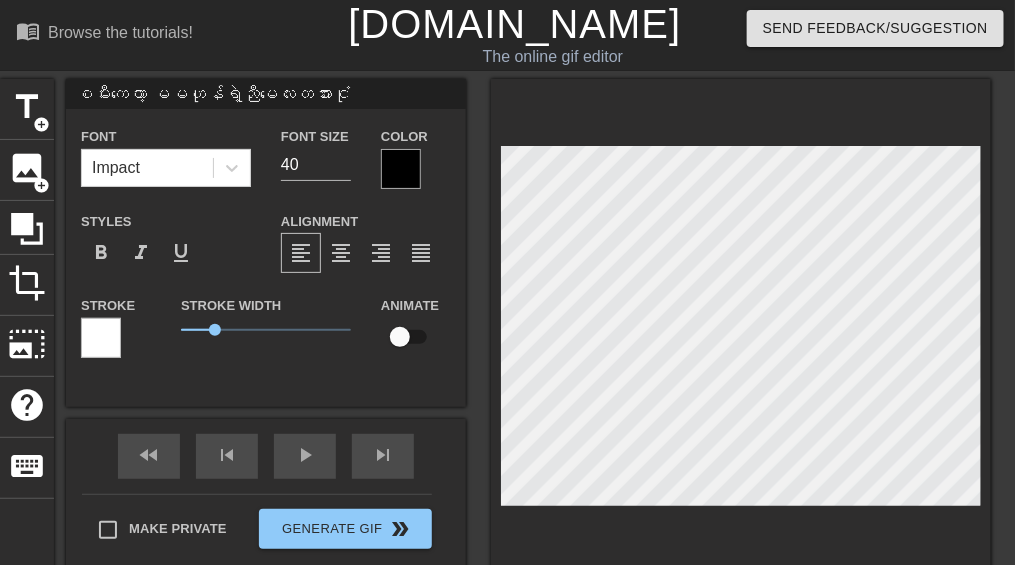 type on "စမီးကတော့ မမဟုန်ရဲ့ညီမလေးတအားငုံပ" 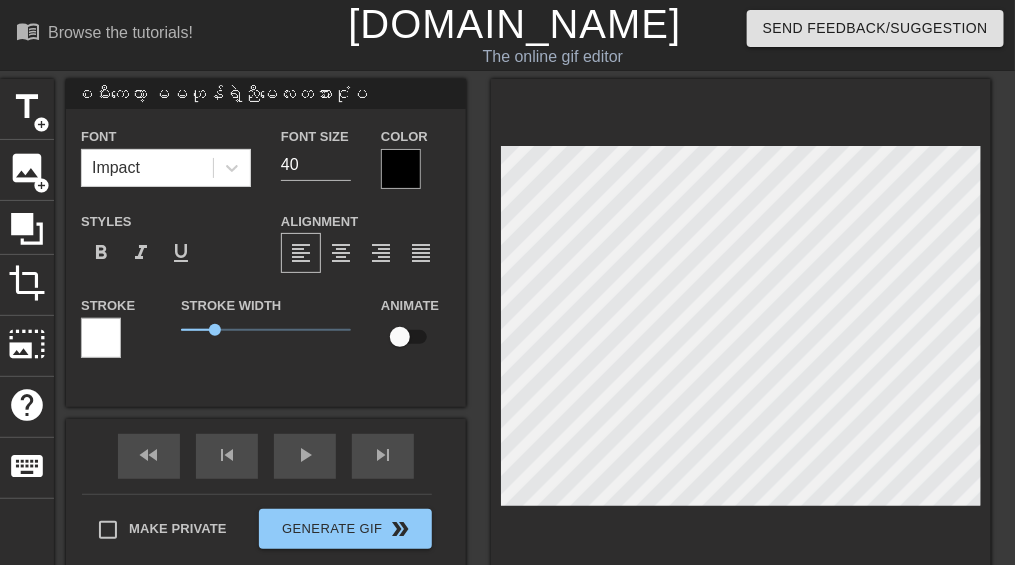type on "စမီးကတော့ မမဟုန်ရဲ့ညီမလေးတအားငုံပါ" 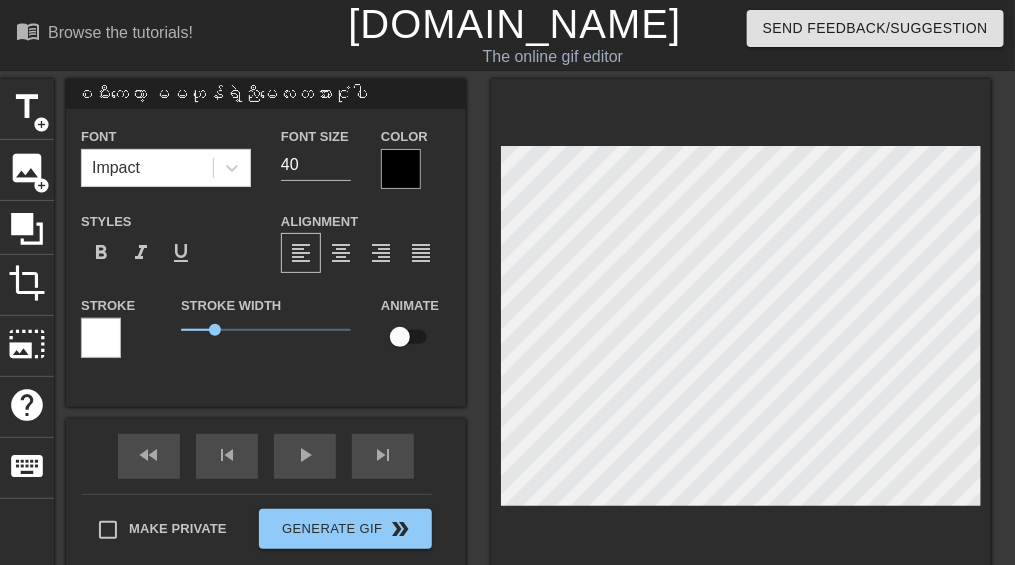 type on "စမီးကတော့ မမဟုန်ရဲ့ညီမလေး
တအားငုံပါ" 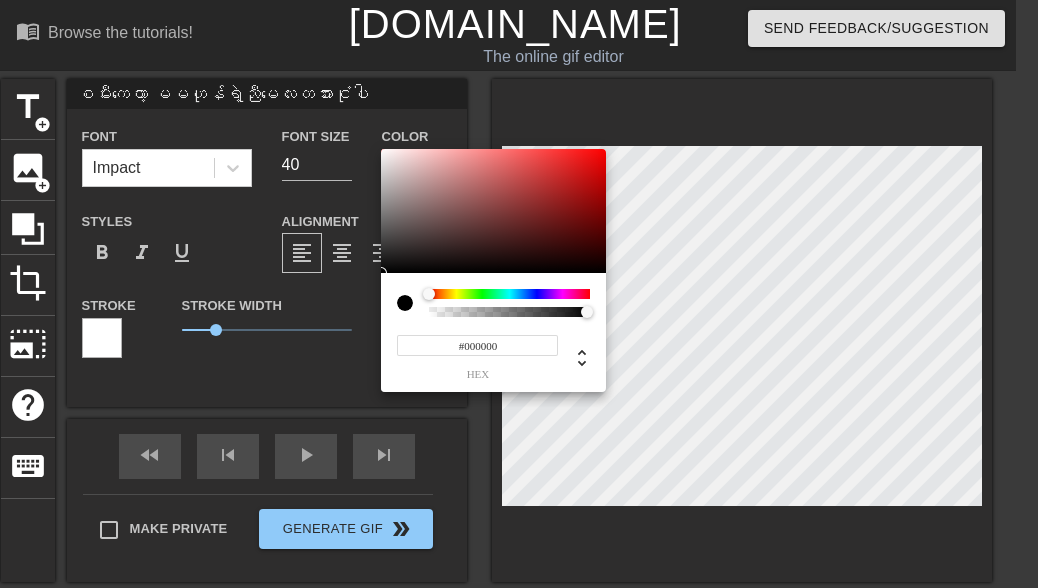 type on "စမီးကတော့ မမဟုန်ရဲ့ညီမလေးတအားငုံပါ" 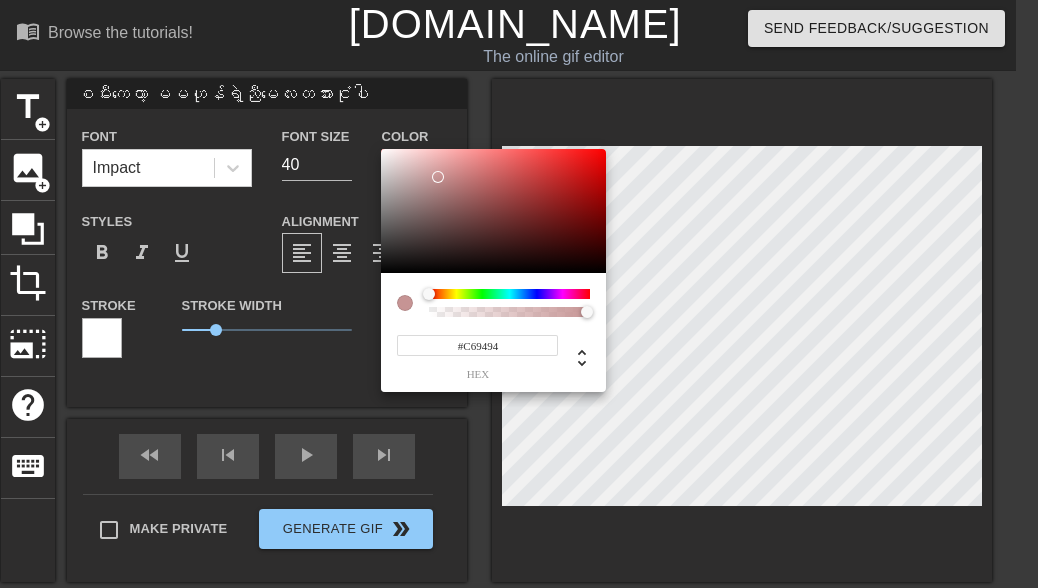 type on "စမီးကတော့ မမဟုန်ရဲ့ညီမလေးတအားငုံပါ" 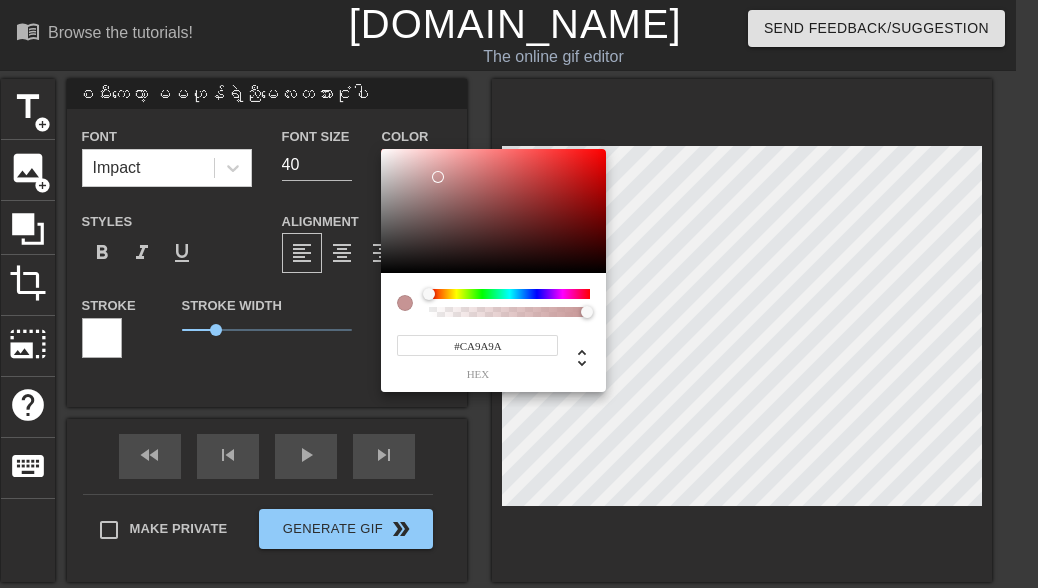 type on "စမီးကတော့ မမဟုန်ရဲ့ညီမလေးတအားငုံပါ" 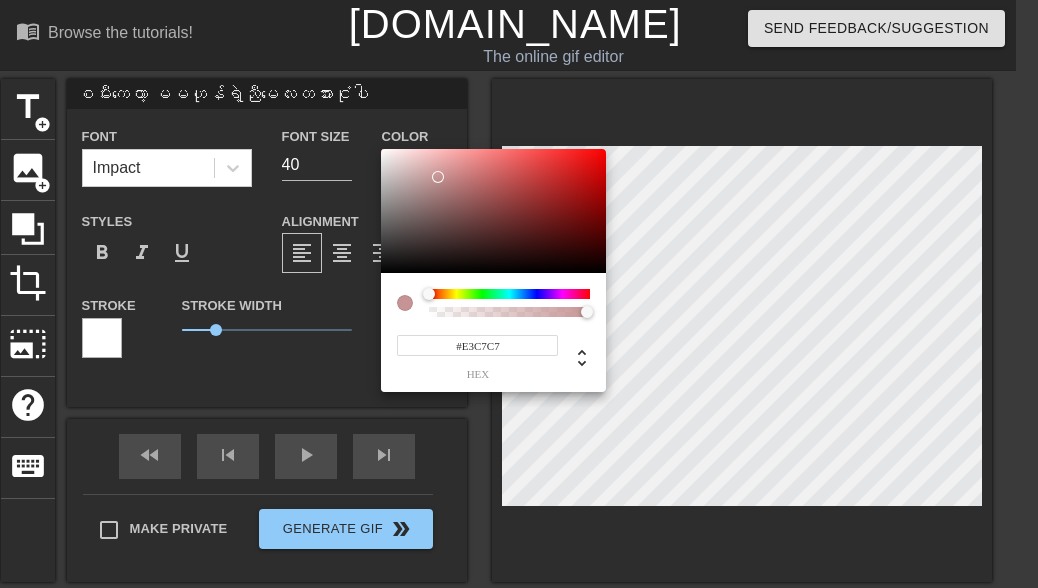 type on "စမီးကတော့ မမဟုန်ရဲ့ညီမလေးတအားငုံပါ" 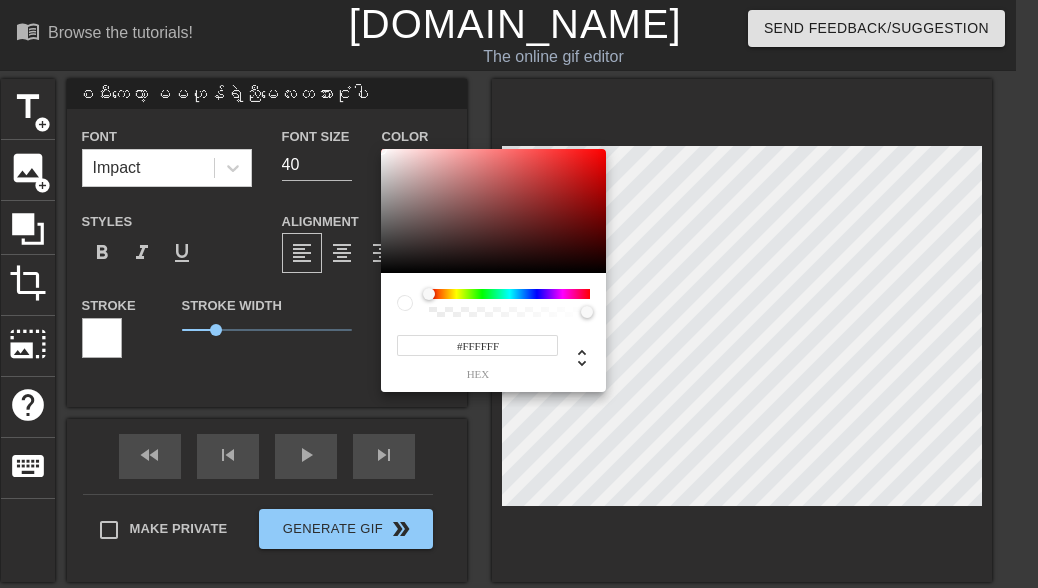 drag, startPoint x: 438, startPoint y: 177, endPoint x: 297, endPoint y: 85, distance: 168.35974 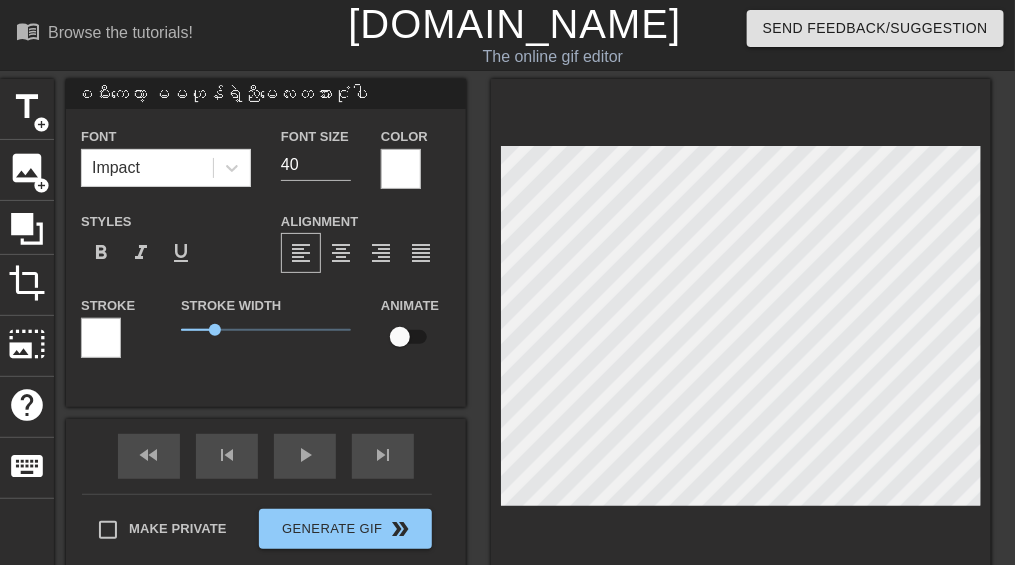 scroll, scrollTop: 3, scrollLeft: 6, axis: both 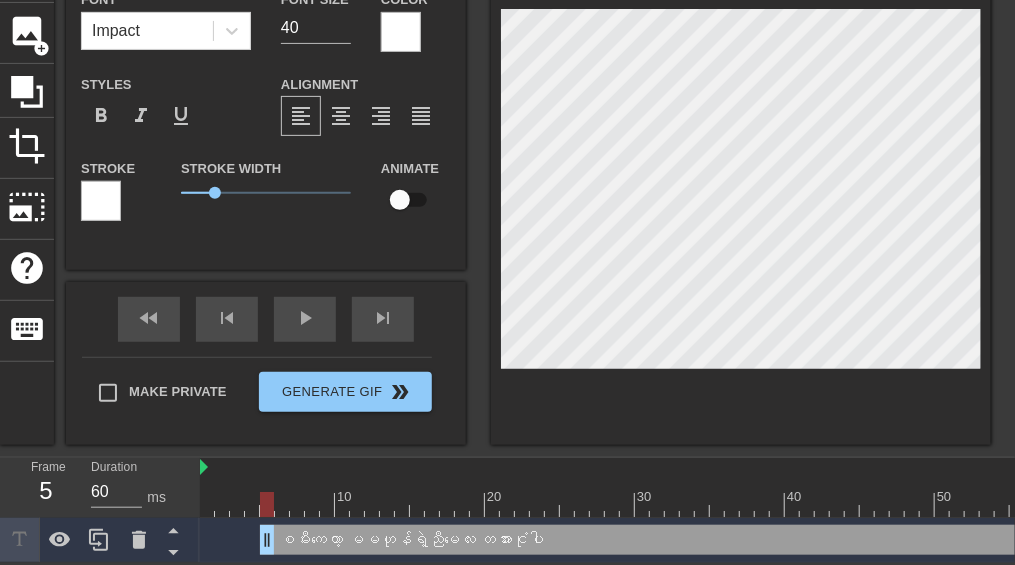 click on "စမီးကတော့ မမဟုန်ရဲ့ညီမလေး
တအားငုံပါ drag_handle drag_handle" at bounding box center (785, 540) 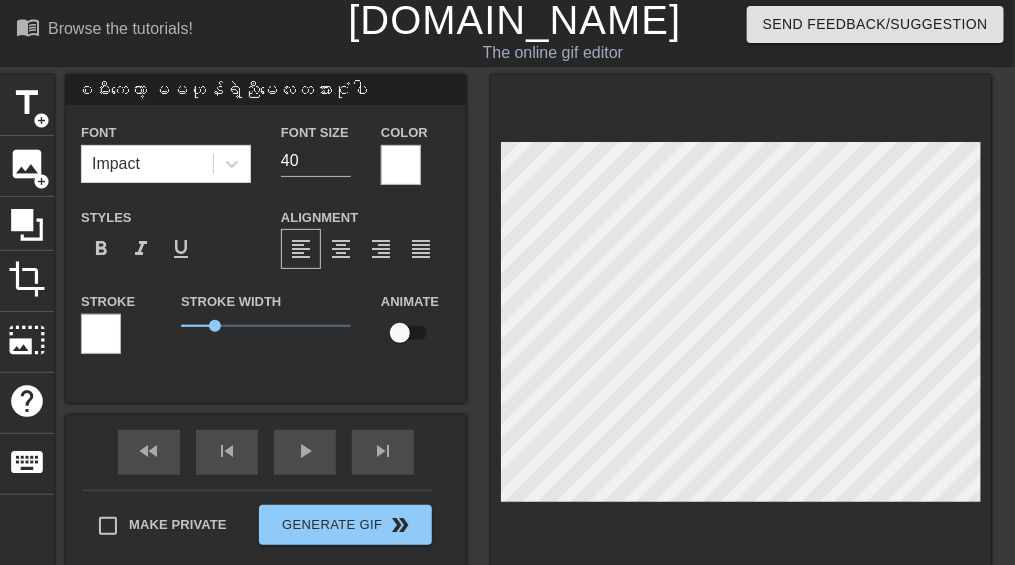 scroll, scrollTop: 0, scrollLeft: 0, axis: both 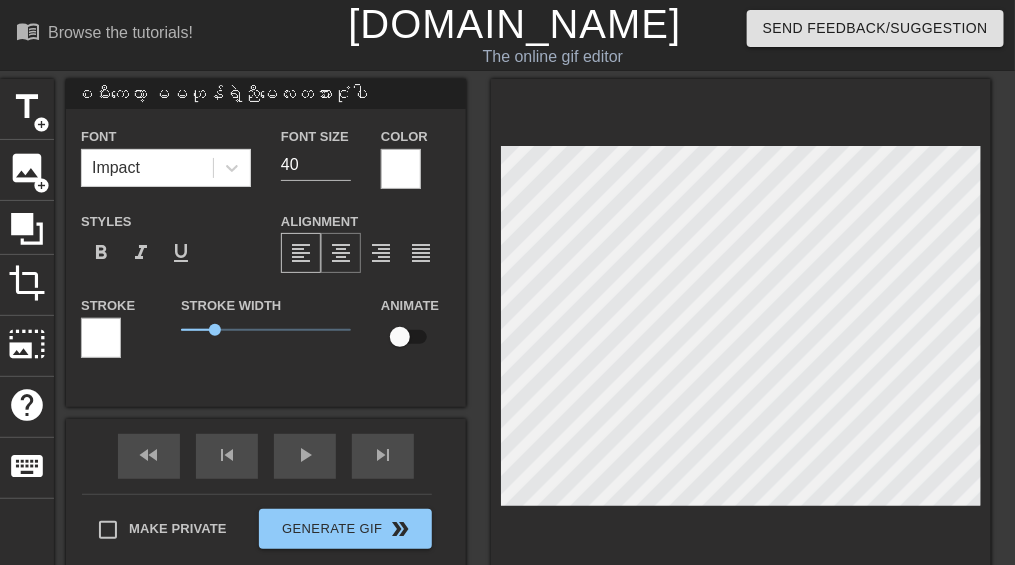 click on "format_align_center" at bounding box center (341, 253) 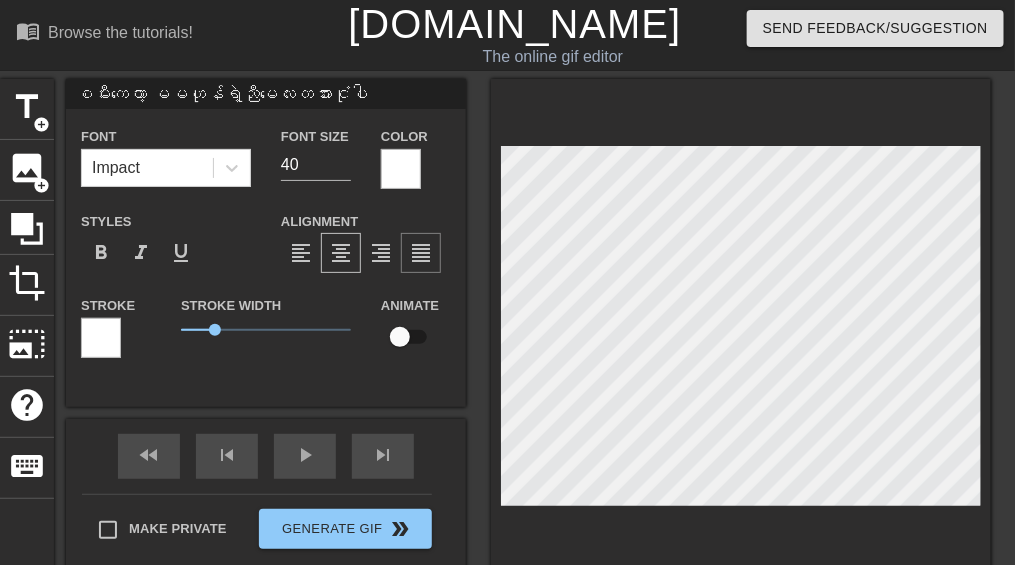 click on "format_align_justify" at bounding box center (421, 253) 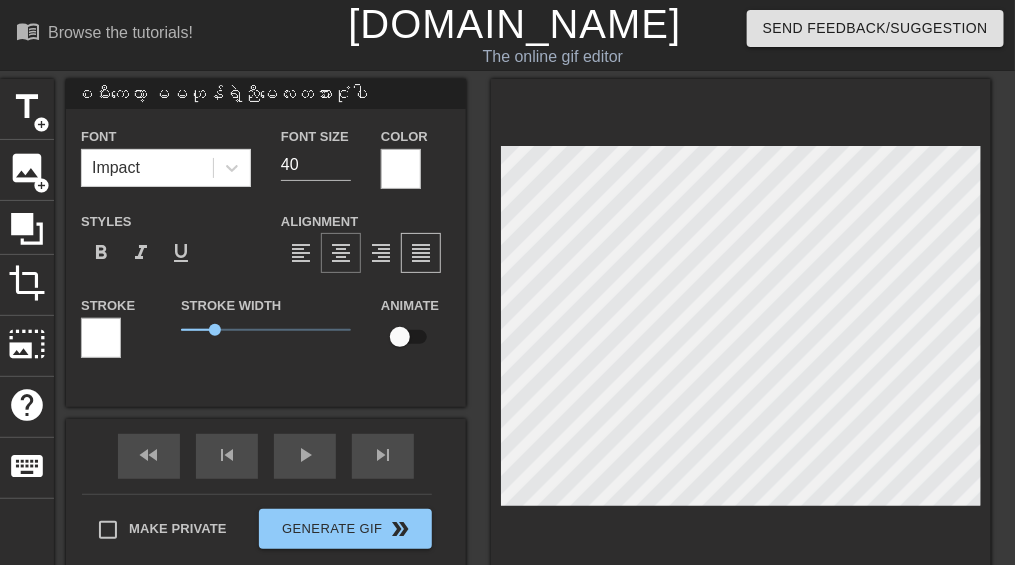 click on "format_align_center" at bounding box center [341, 253] 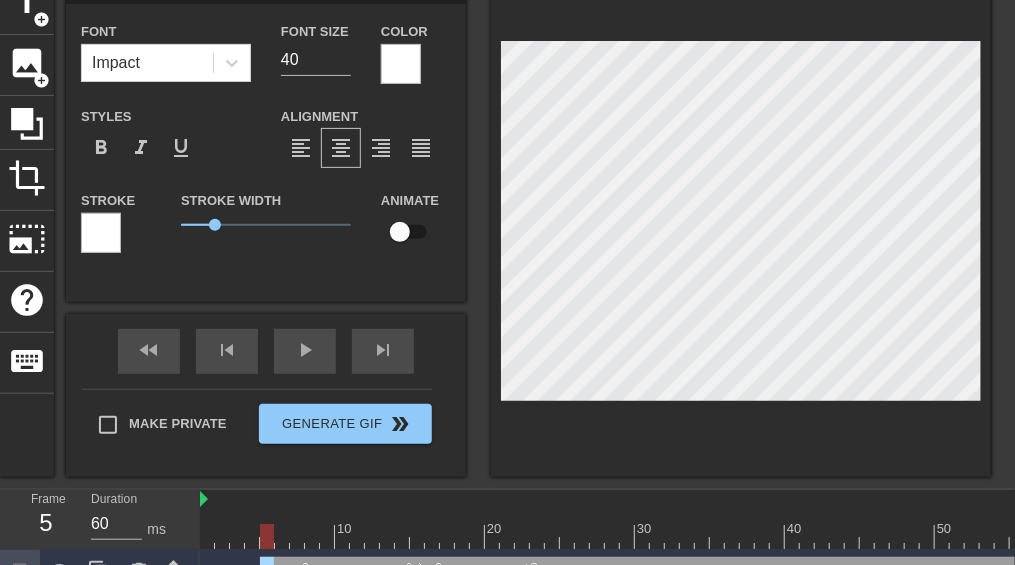 scroll, scrollTop: 150, scrollLeft: 0, axis: vertical 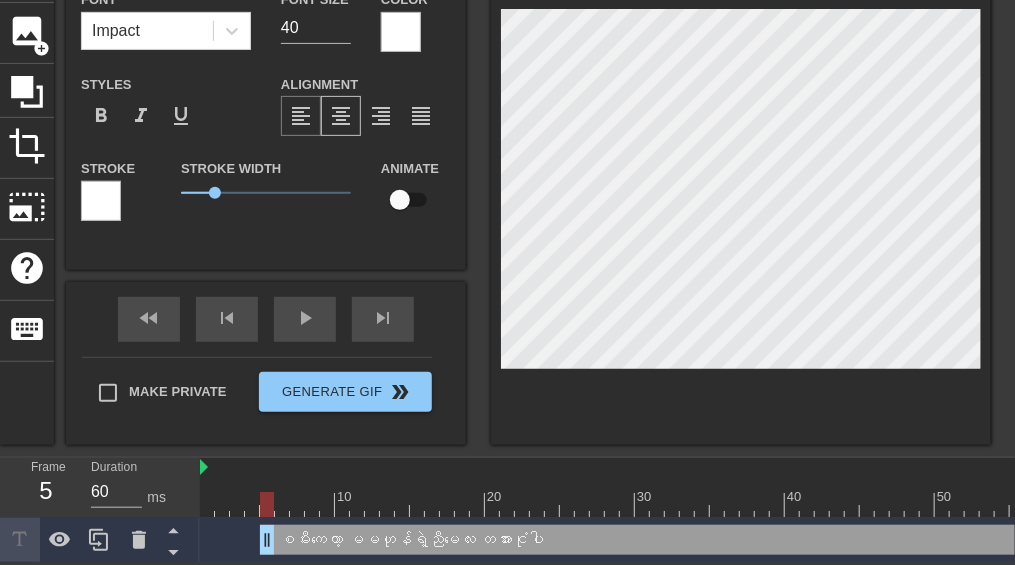 click on "format_align_left" at bounding box center [301, 116] 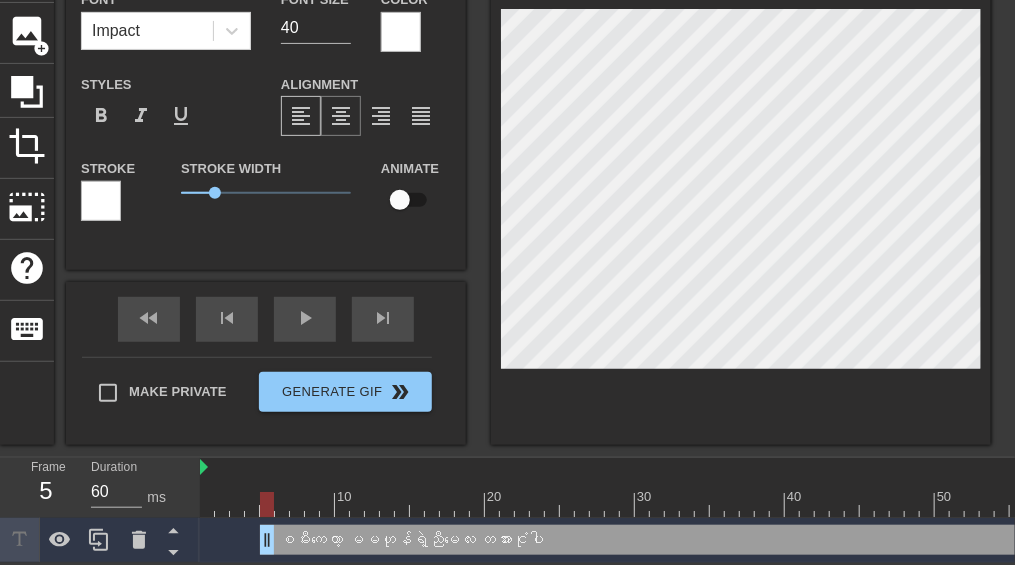 click on "format_align_center" at bounding box center (341, 116) 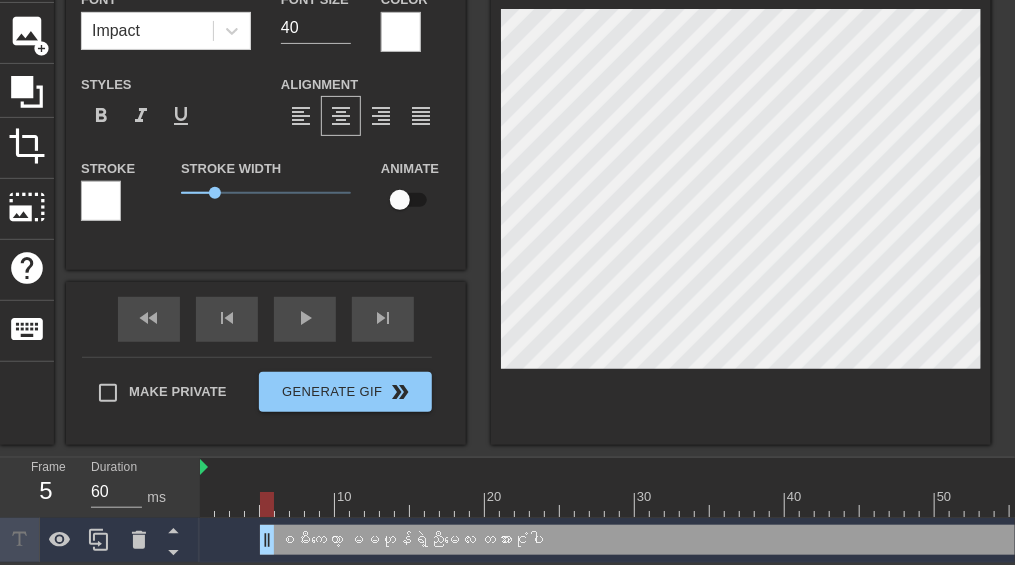 type on "စမီးကတော့ မမဟုန်ရဲ့ညီမလေးတအားငုံပါ" 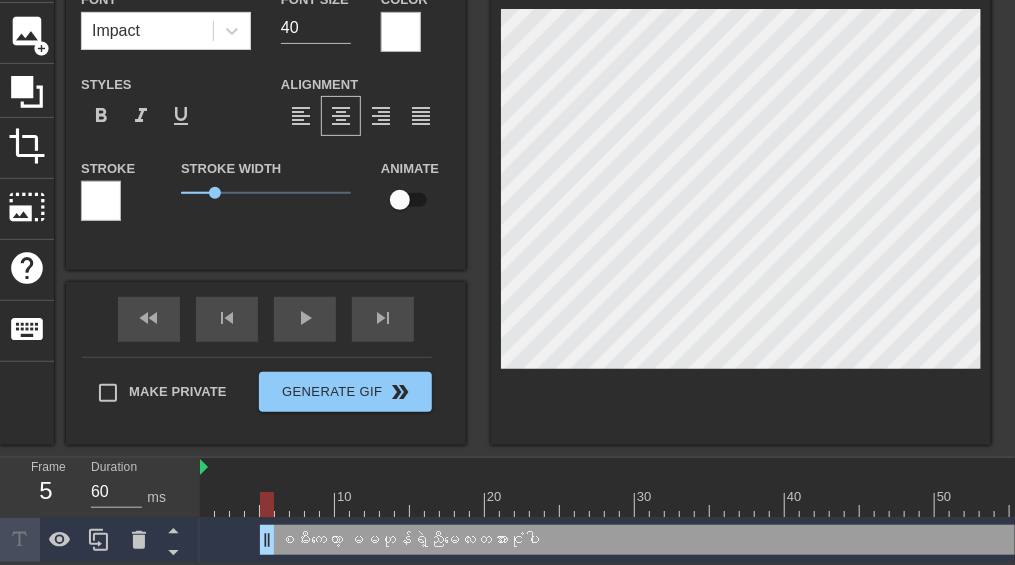 scroll, scrollTop: 3, scrollLeft: 13, axis: both 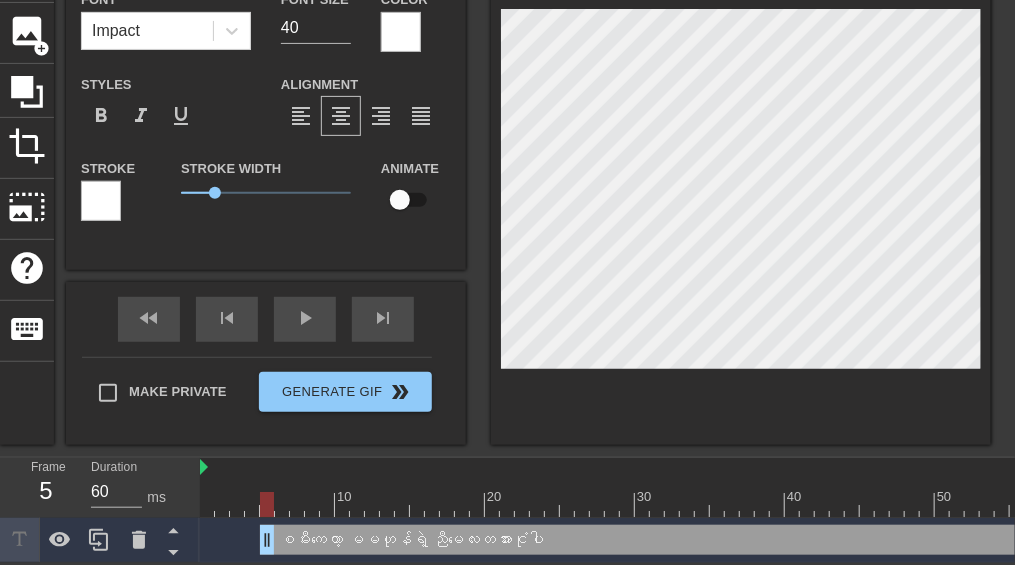 type on "စမီးကတော့ မမဟုန်ရဲ့ညီမလေးတအားငုံပါ" 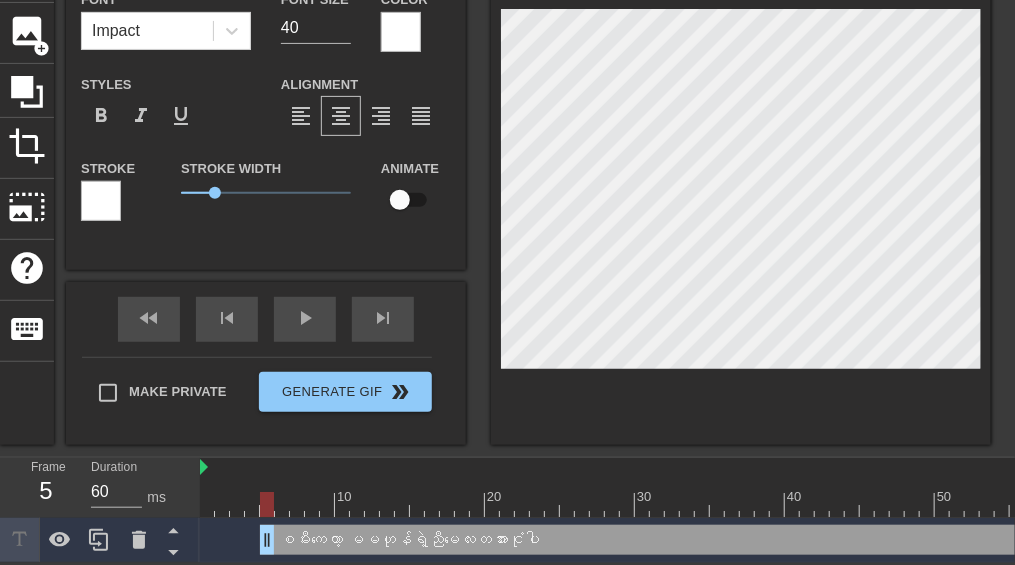 type on "စမီးကတော့ မမဟုန်ရဲ့ညီမလေတအားငုံပါ" 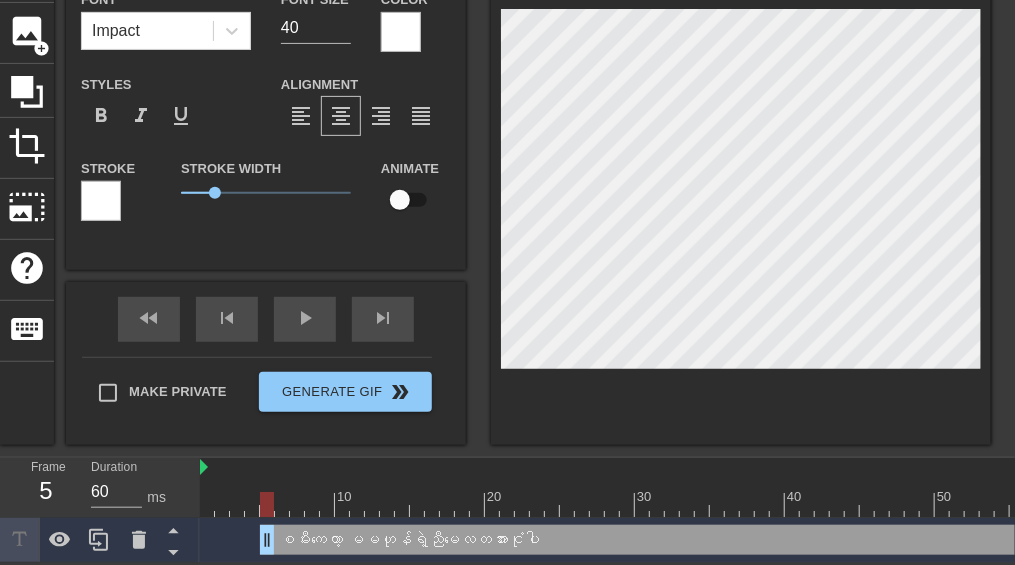 type on "စမီးကတော့ မမဟုန်ရဲ့ညီမလေးတအားငုံပါ" 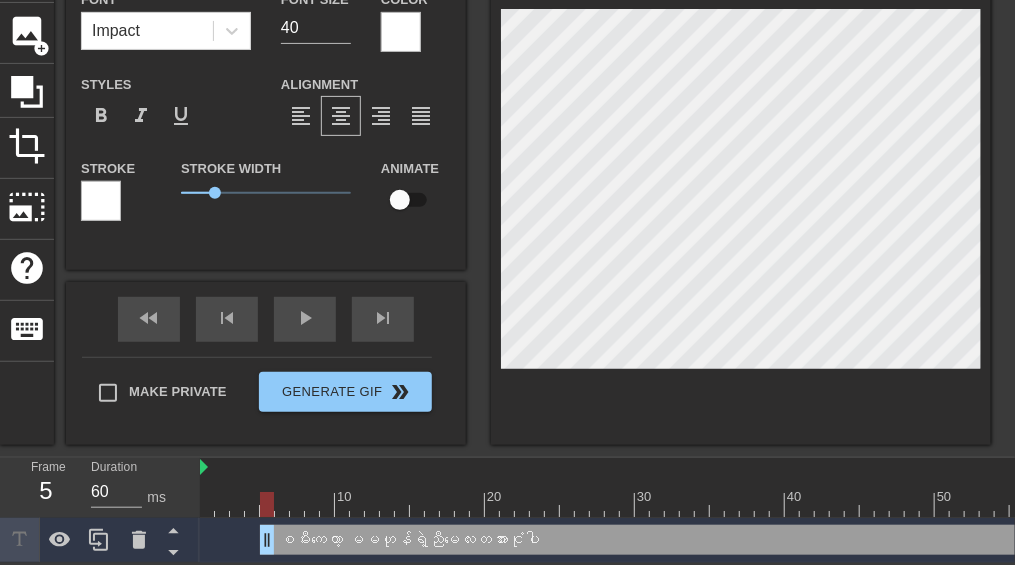 type on "စမီးကတော့ မမဟုန်ရဲ့ညီမလေးတအားငုံပါ" 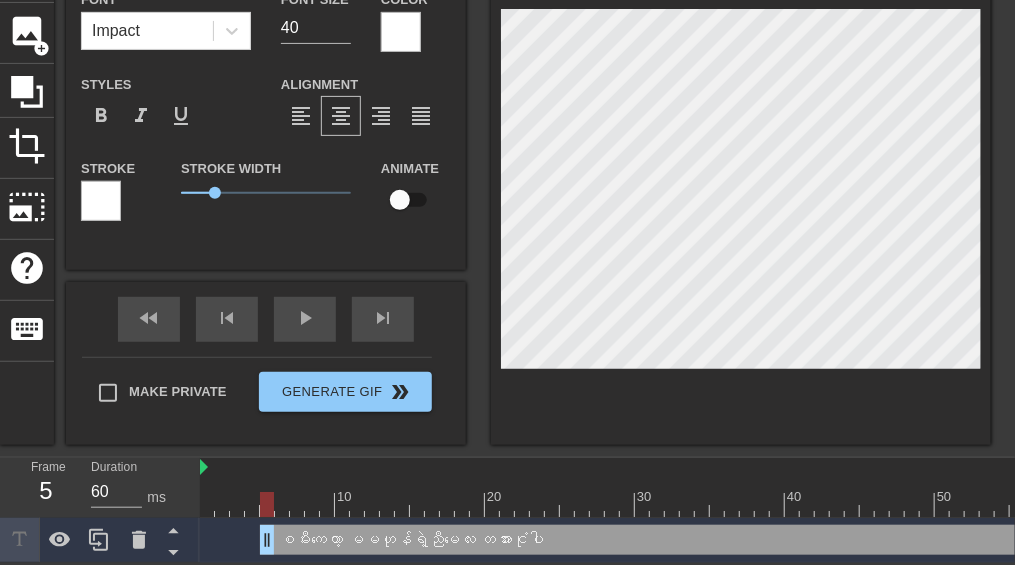 scroll, scrollTop: 157, scrollLeft: 0, axis: vertical 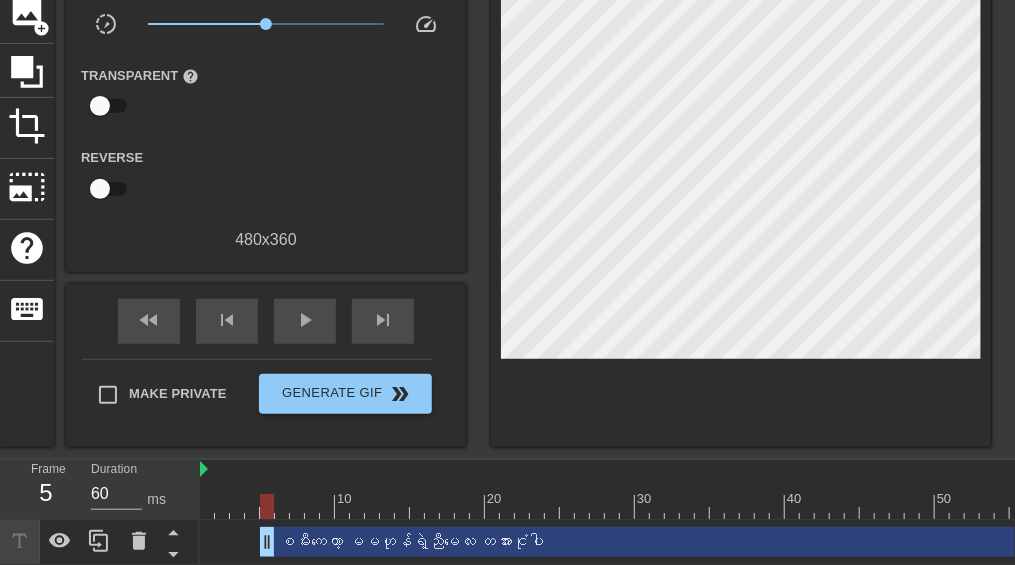 click on "10                                         20                                         30                                         40                                         50                                         60                                         70                     စမီးကတော့ မမဟုန်ရဲ့ညီမလေး
တအားငုံပါ drag_handle drag_handle" at bounding box center [607, 512] 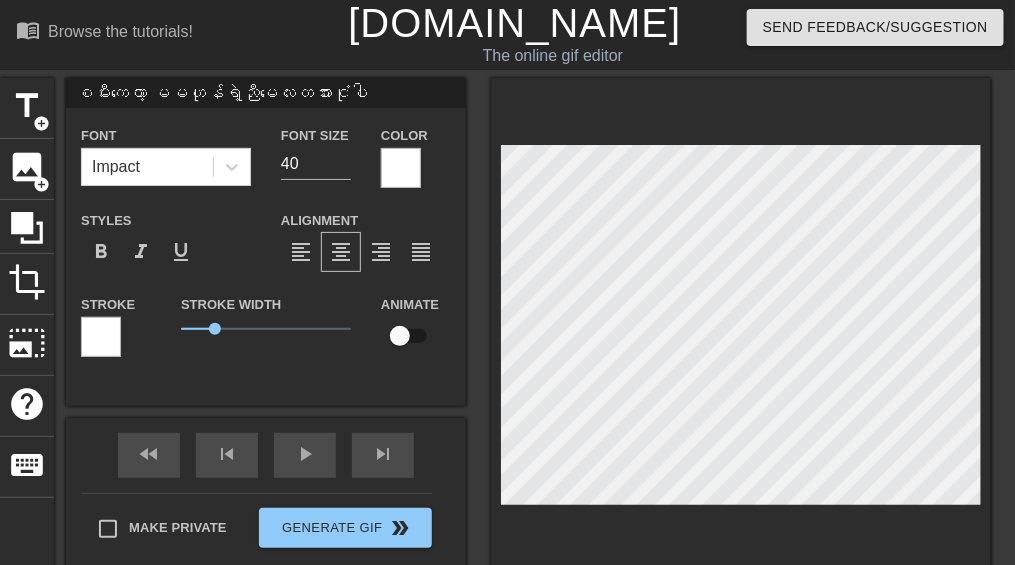scroll, scrollTop: 0, scrollLeft: 0, axis: both 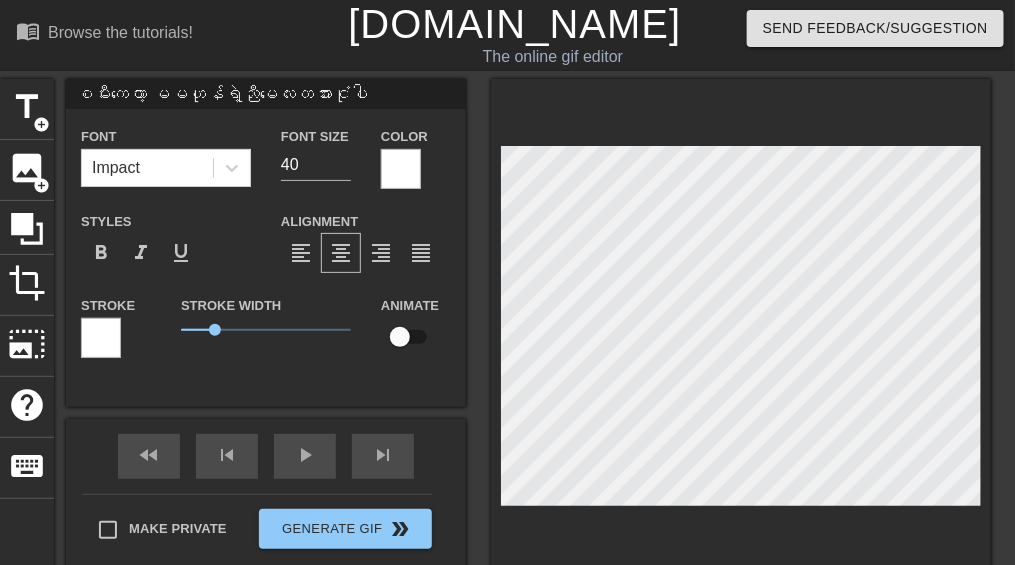 click at bounding box center [101, 338] 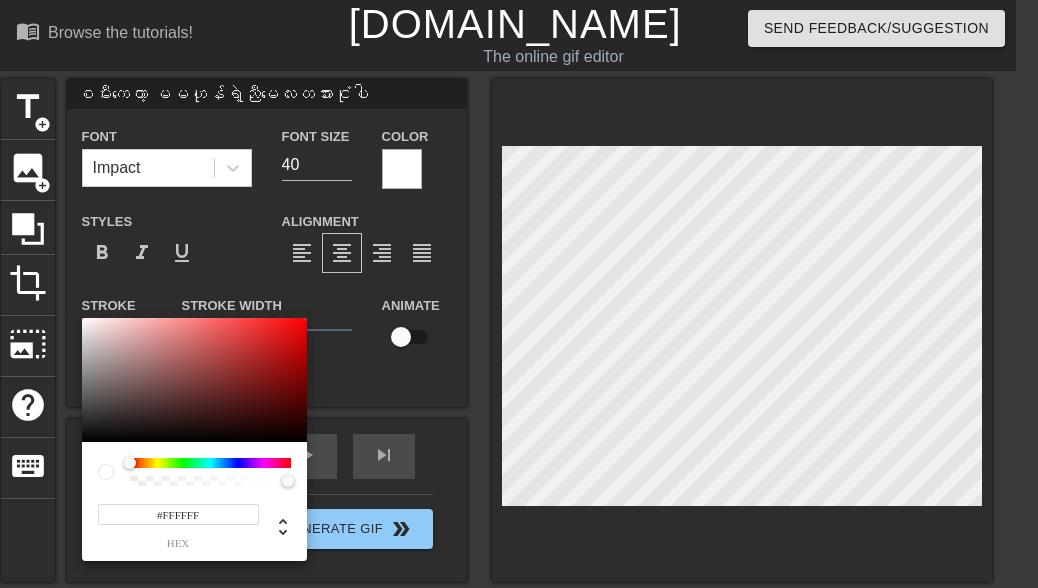 type on "စမီးကတော့ မမဟုန်ရဲ့ညီမလေးတအားငုံပါ" 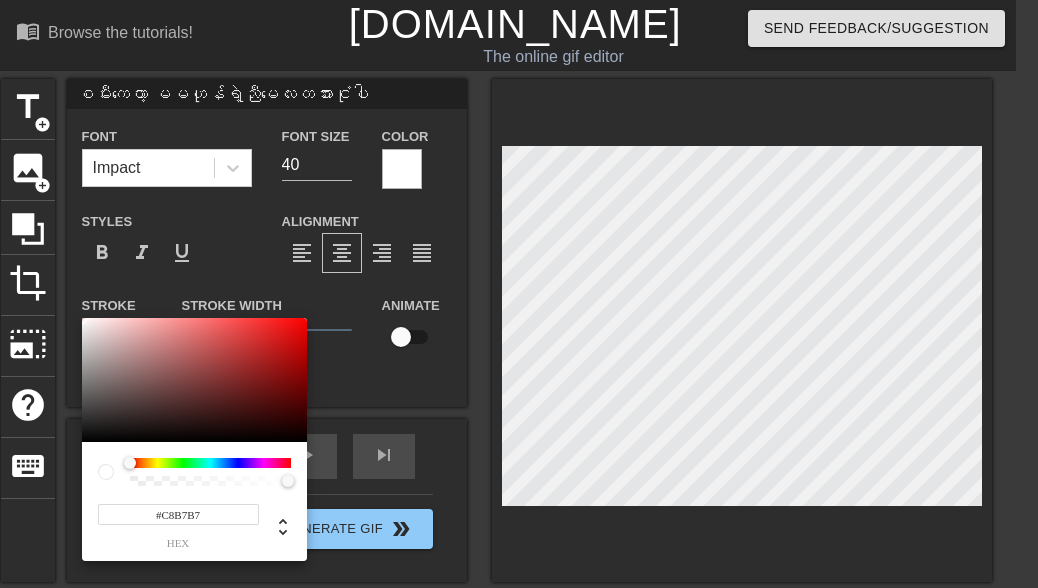 type on "စမီးကတော့ မမဟုန်ရဲ့ညီမလေးတအားငုံပါ" 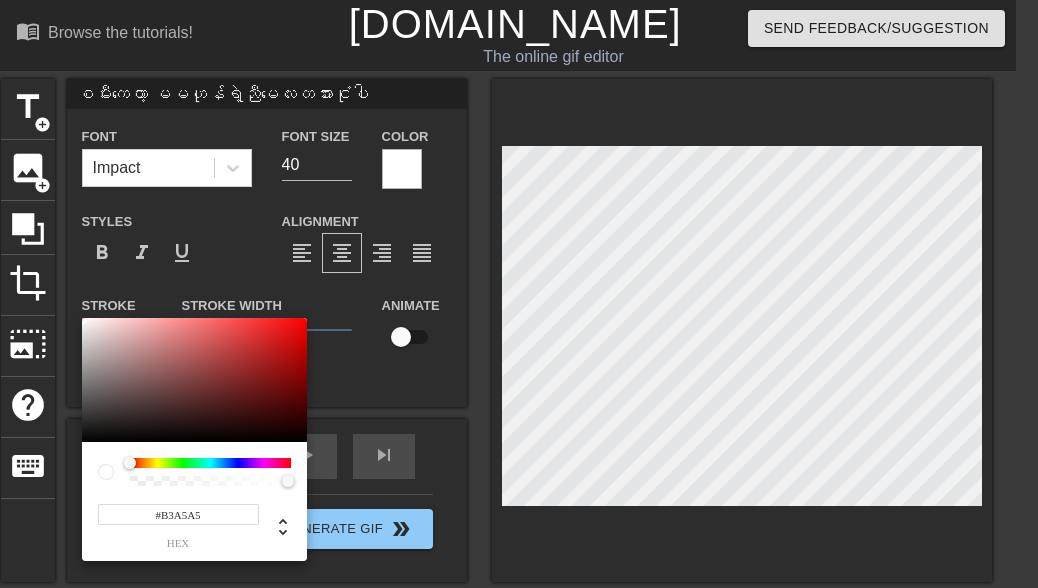 type on "စမီးကတော့ မမဟုန်ရဲ့ညီမလေးတအားငုံပါ" 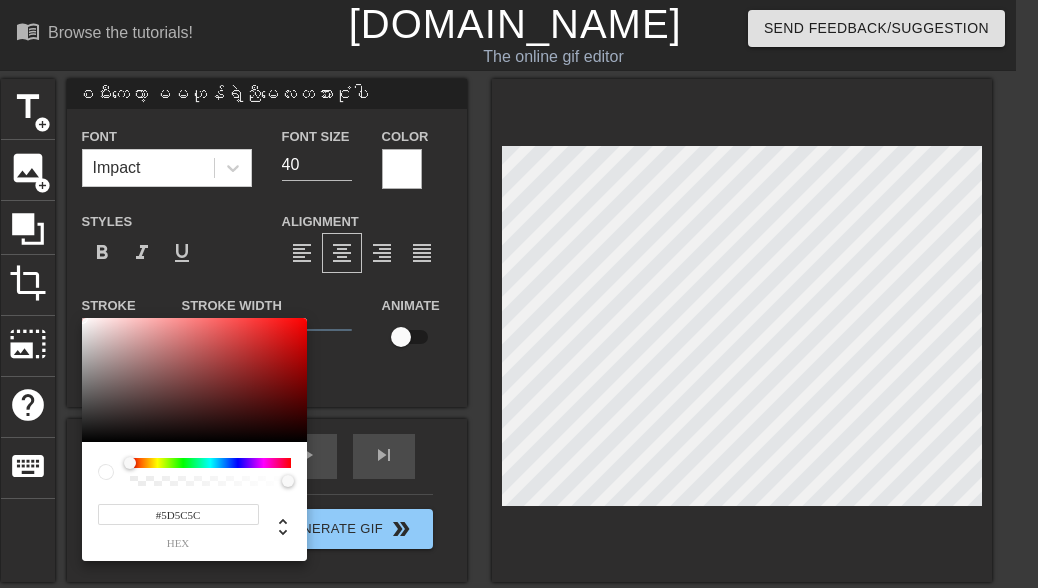 type on "စမီးကတော့ မမဟုန်ရဲ့ညီမလေးတအားငုံပါ" 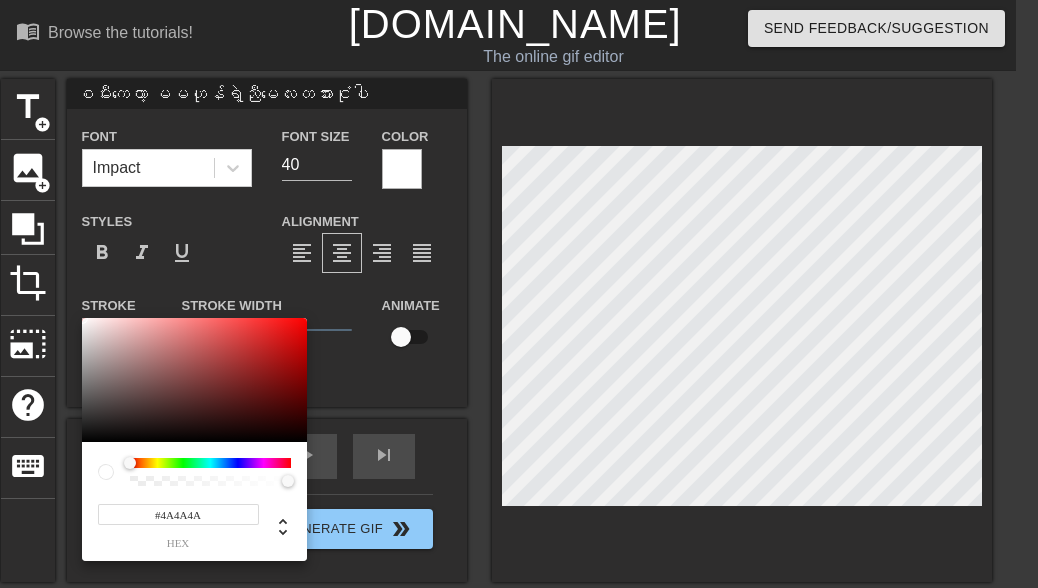 type on "စမီးကတော့ မမဟုန်ရဲ့ညီမလေးတအားငုံပါ" 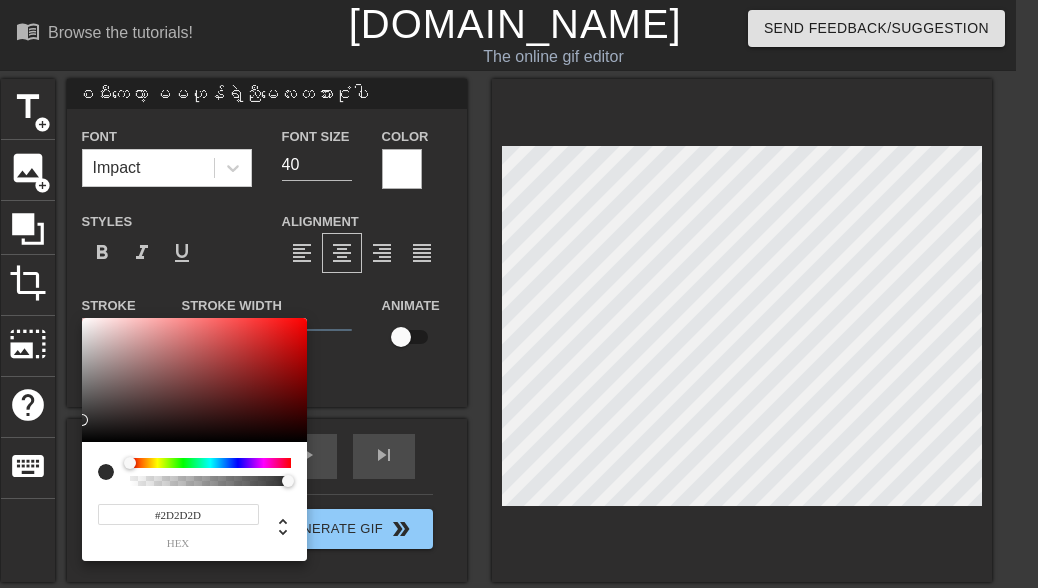 type on "စမီးကတော့ မမဟုန်ရဲ့ညီမလေးတအားငုံပါ" 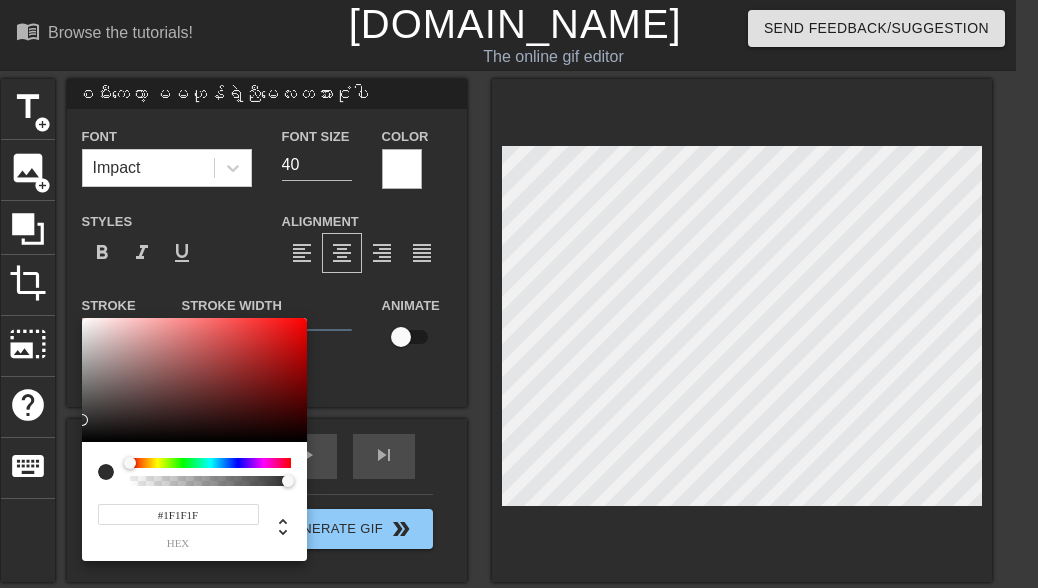 type on "စမီးကတော့ မမဟုန်ရဲ့ညီမလေးတအားငုံပါ" 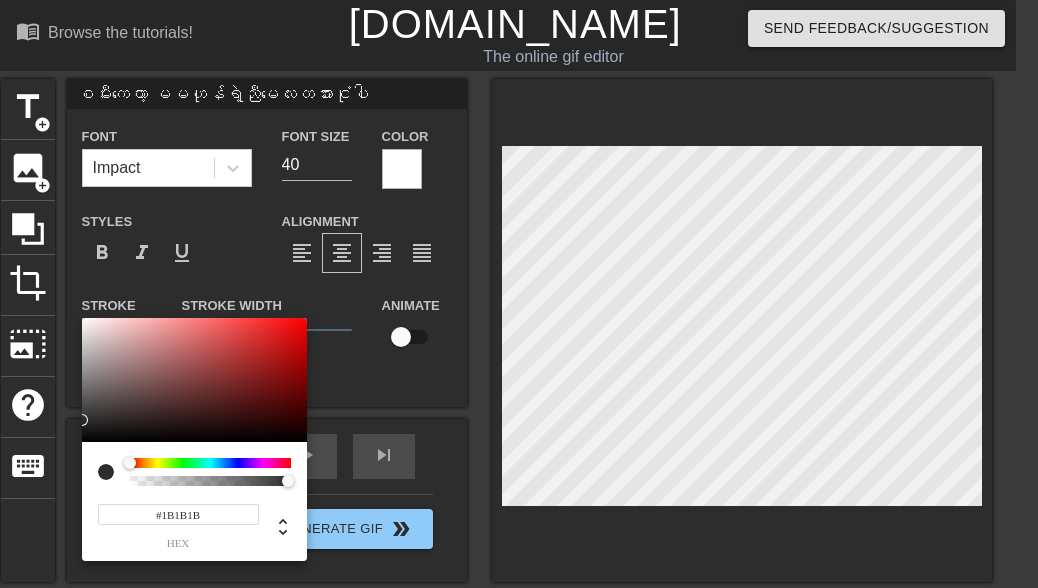 type on "စမီးကတော့ မမဟုန်ရဲ့ညီမလေးတအားငုံပါ" 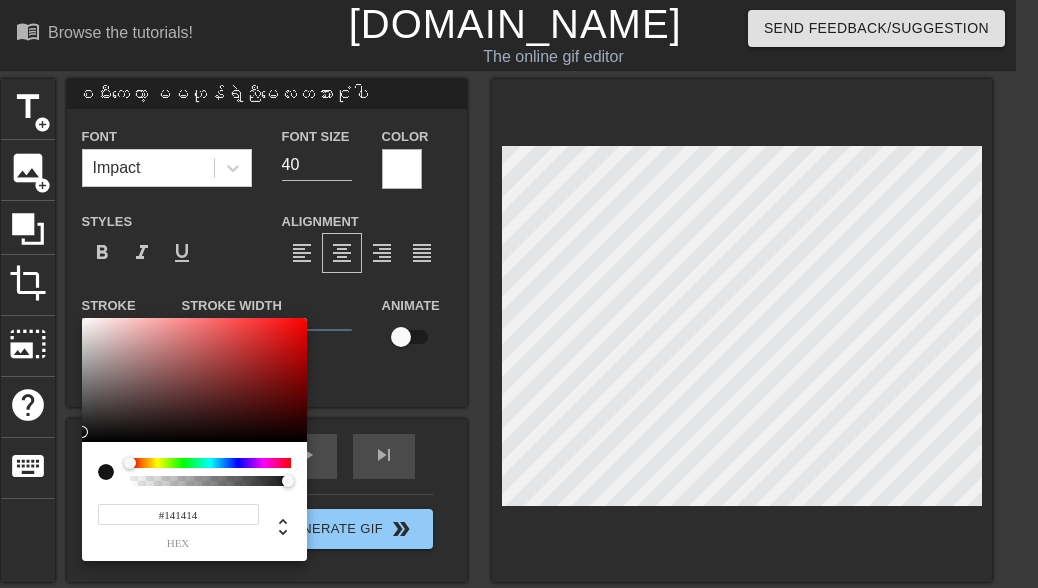 type on "စမီးကတော့ မမဟုန်ရဲ့ညီမလေးတအားငုံပါ" 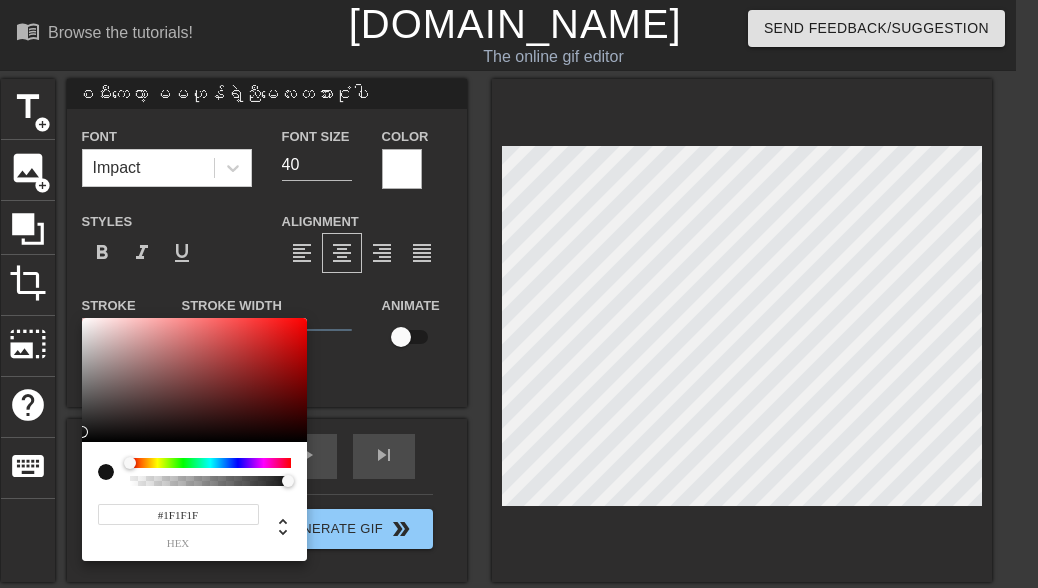 type on "စမီးကတော့ မမဟုန်ရဲ့ညီမလေးတအားငုံပါ" 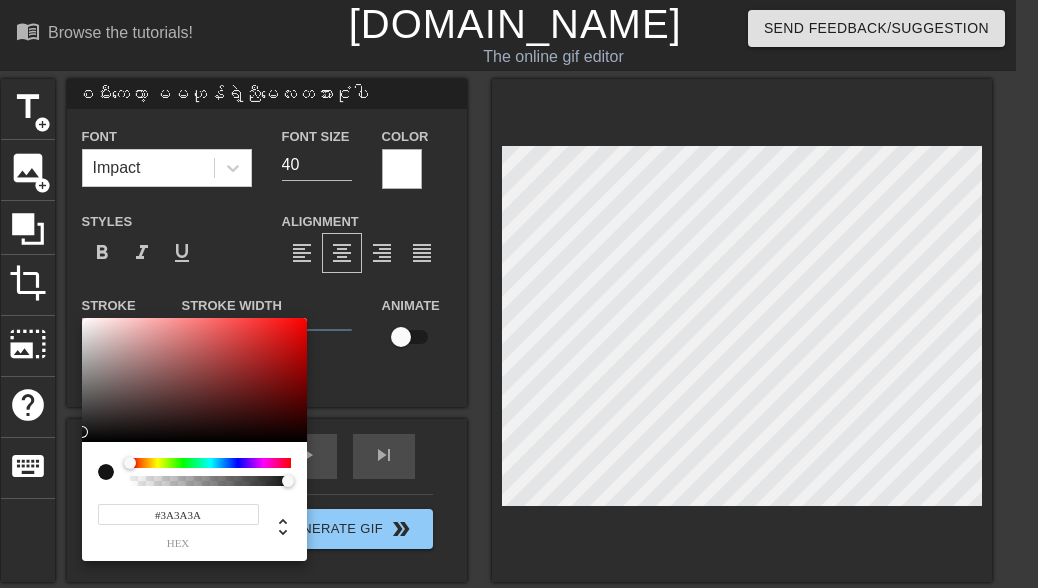 type on "စမီးကတော့ မမဟုန်ရဲ့ညီမလေးတအားငုံပါ" 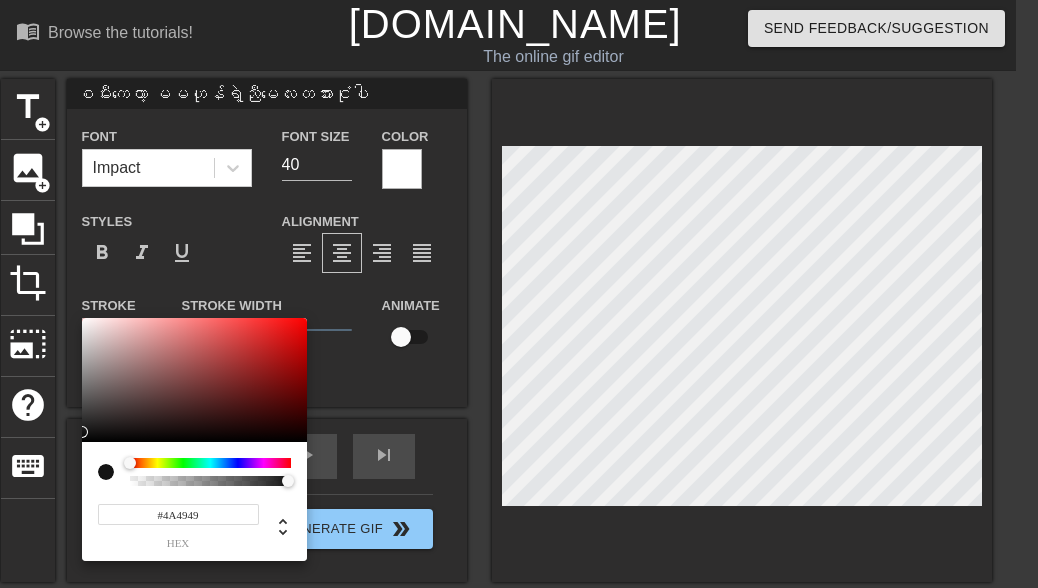 type on "စမီးကတော့ မမဟုန်ရဲ့ညီမလေးတအားငုံပါ" 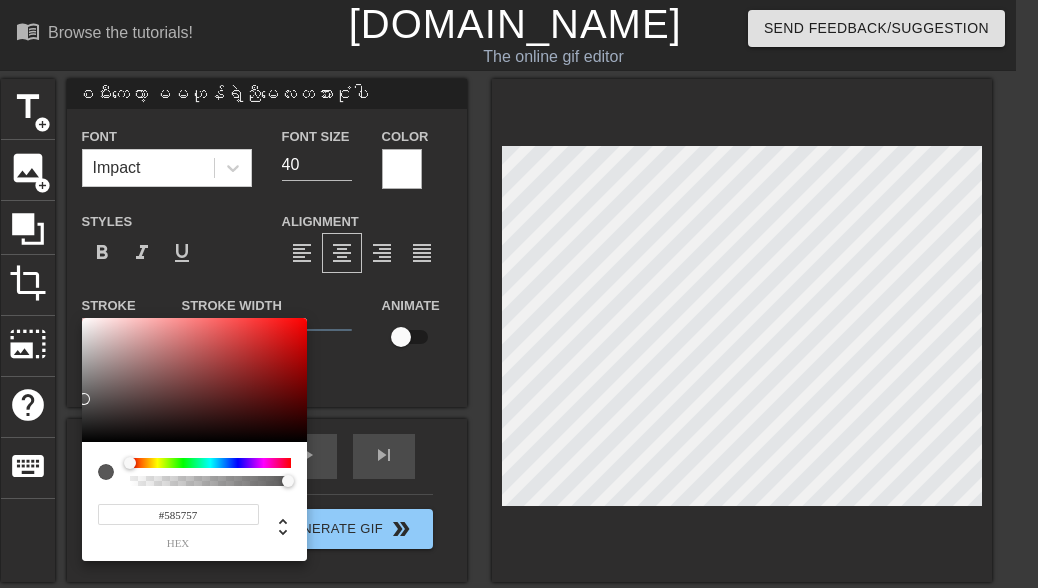type on "စမီးကတော့ မမဟုန်ရဲ့ညီမလေးတအားငုံပါ" 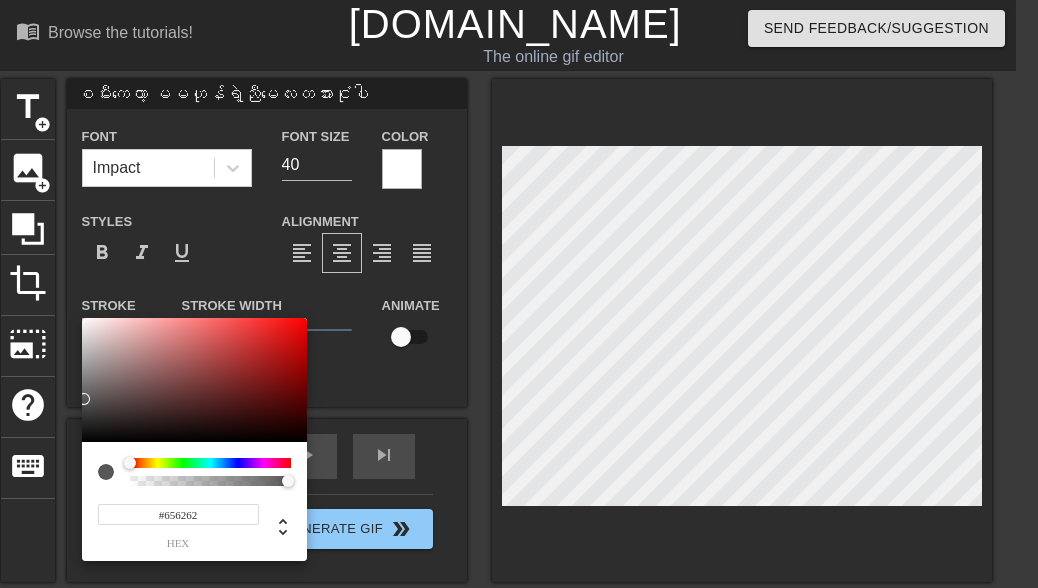 type on "စမီးကတော့ မမဟုန်ရဲ့ညီမလေးတအားငုံပါ" 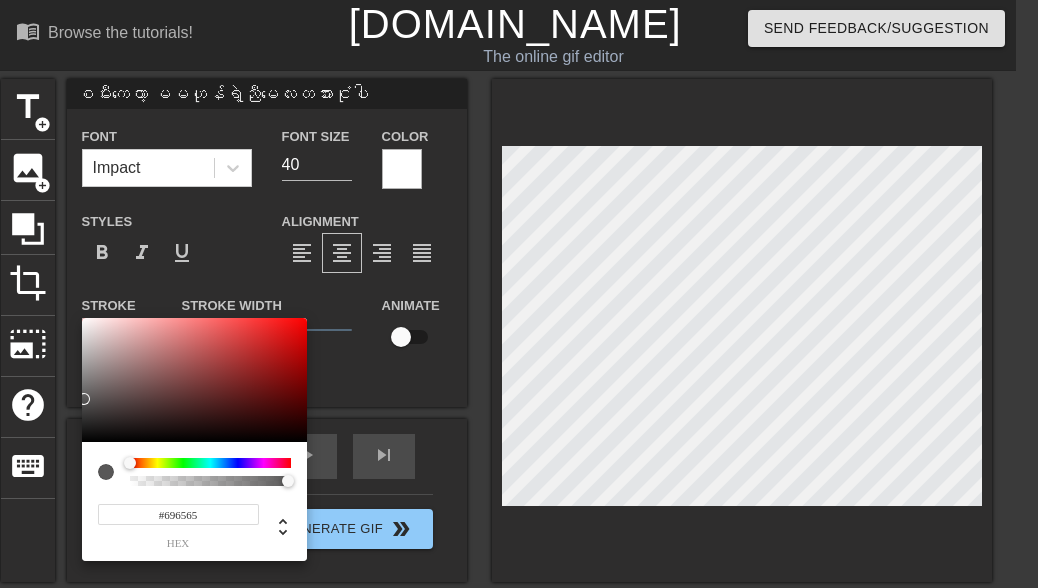 type on "စမီးကတော့ မမဟုန်ရဲ့ညီမလေးတအားငုံပါ" 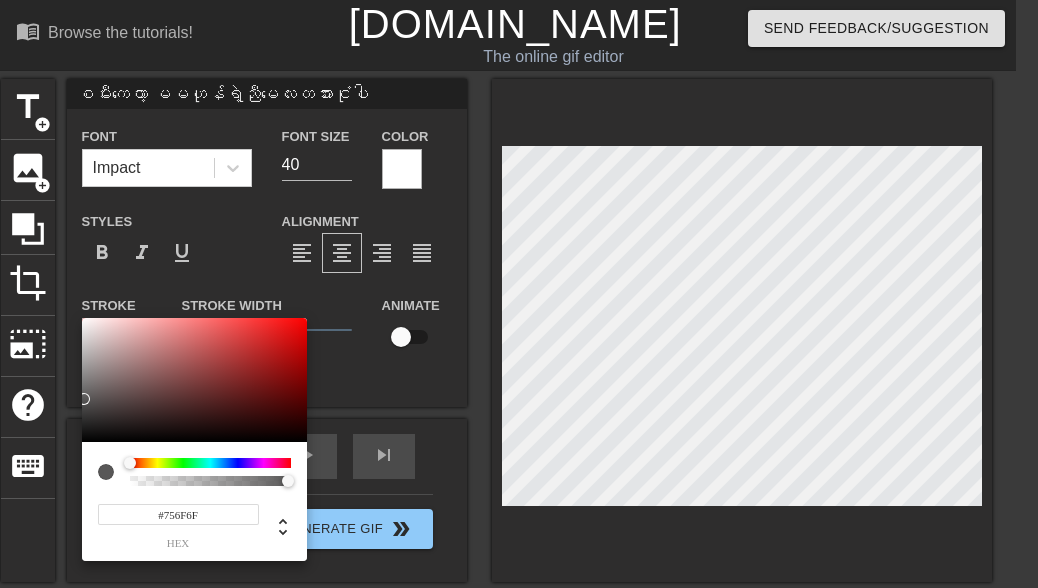 type on "စမီးကတော့ မမဟုန်ရဲ့ညီမလေးတအားငုံပါ" 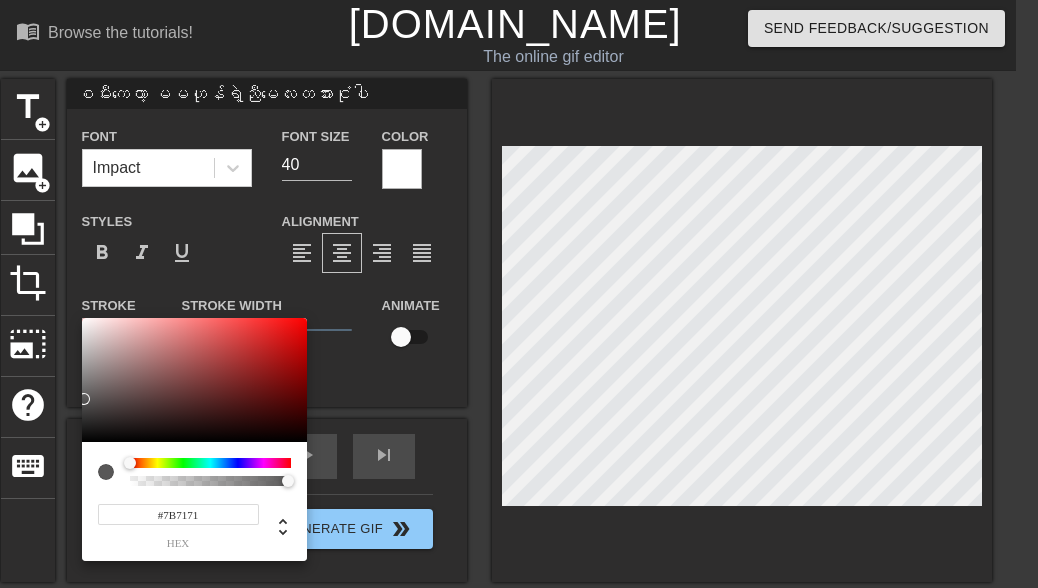 type on "စမီးကတော့ မမဟုန်ရဲ့ညီမလေးတအားငုံပါ" 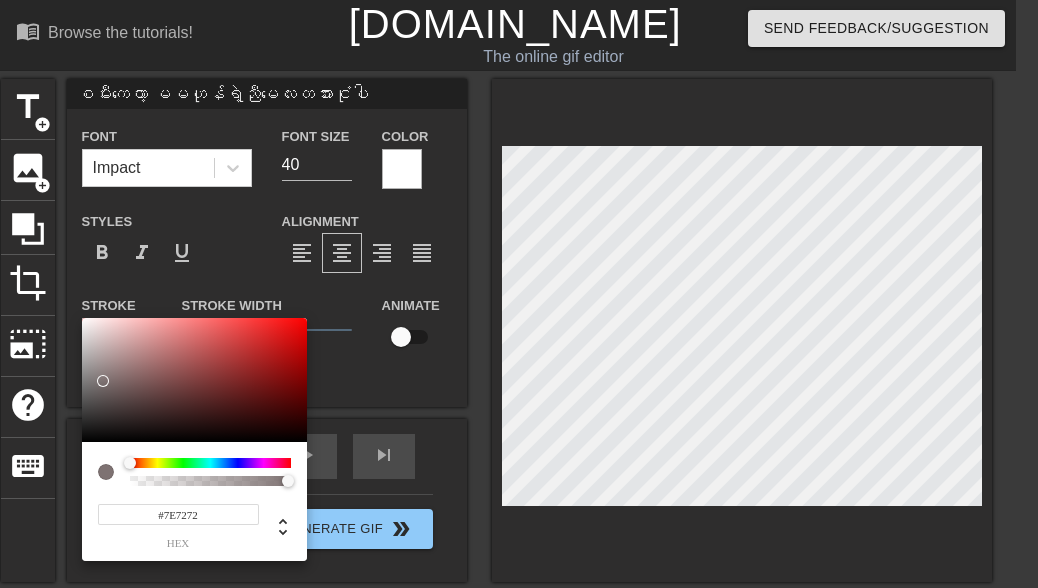 type on "စမီးကတော့ မမဟုန်ရဲ့ညီမလေးတအားငုံပါ" 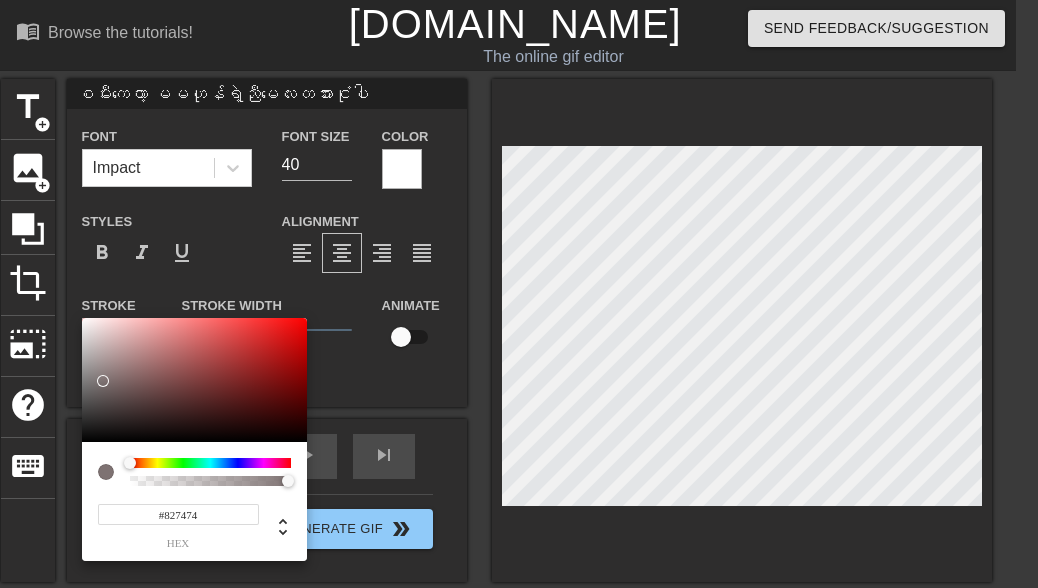 type on "စမီးကတော့ မမဟုန်ရဲ့ညီမလေးတအားငုံပါ" 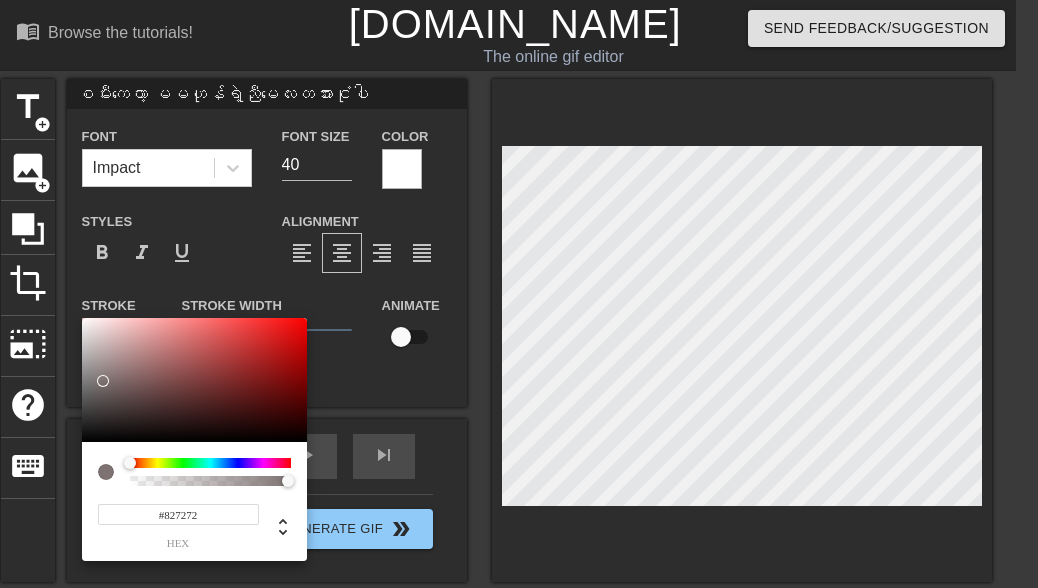 type on "စမီးကတော့ မမဟုန်ရဲ့ညီမလေးတအားငုံပါ" 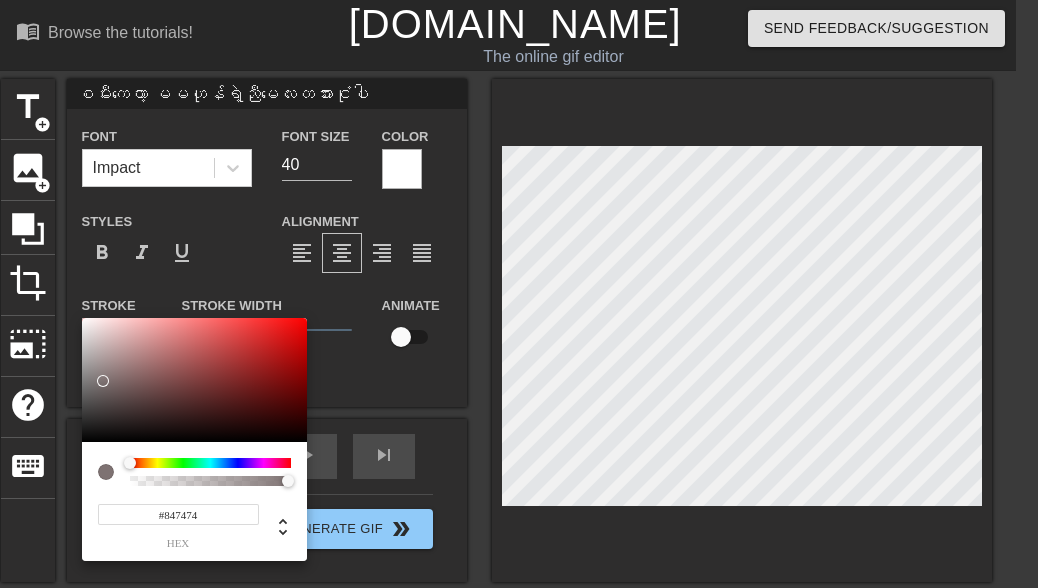 type on "စမီးကတော့ မမဟုန်ရဲ့ညီမလေးတအားငုံပါ" 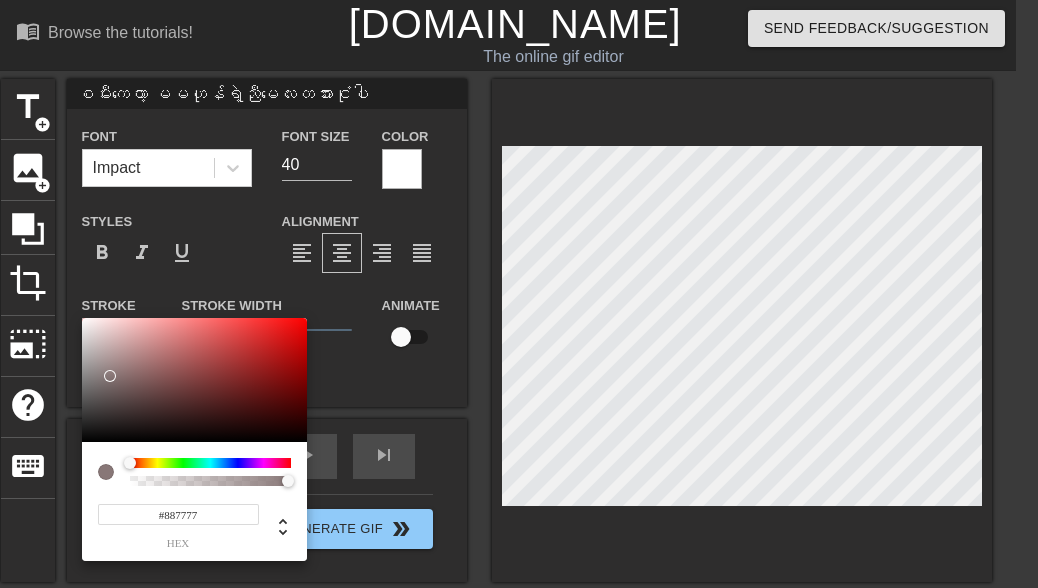 type on "စမီးကတော့ မမဟုန်ရဲ့ညီမလေးတအားငုံပါ" 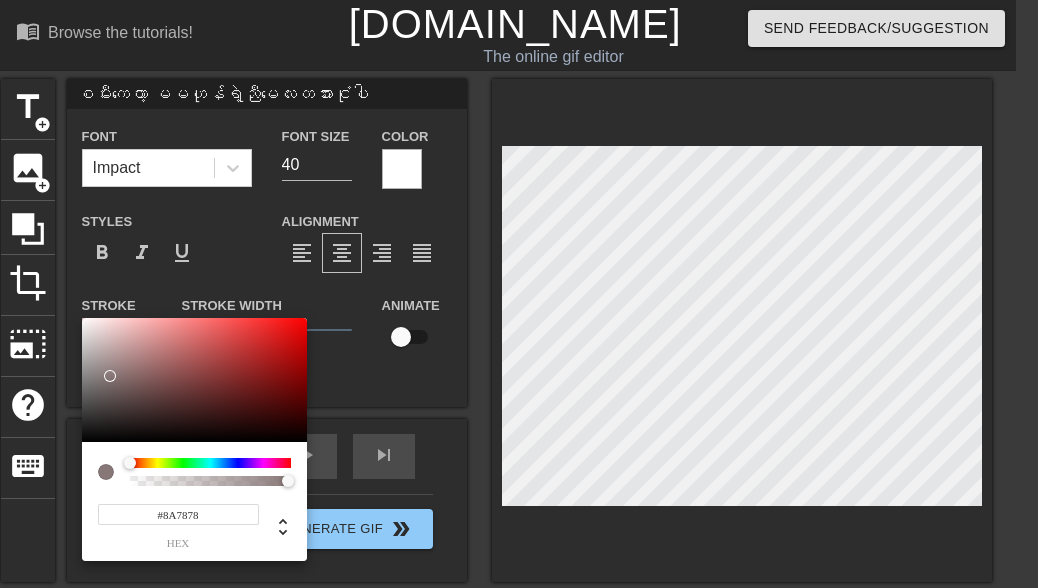 type on "စမီးကတော့ မမဟုန်ရဲ့ညီမလေးတအားငုံပါ" 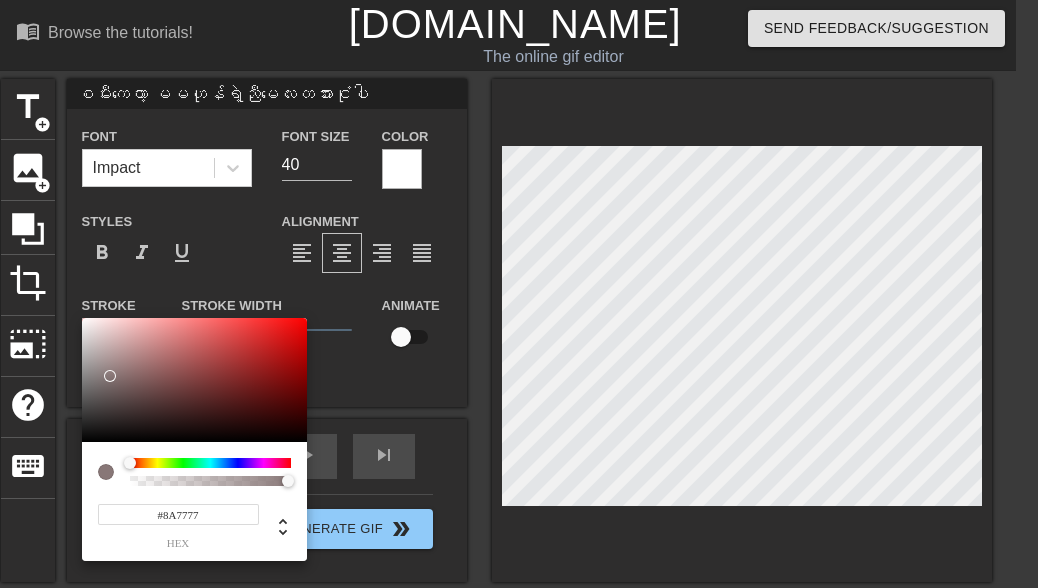 type on "စမီးကတော့ မမဟုန်ရဲ့ညီမလေးတအားငုံပါ" 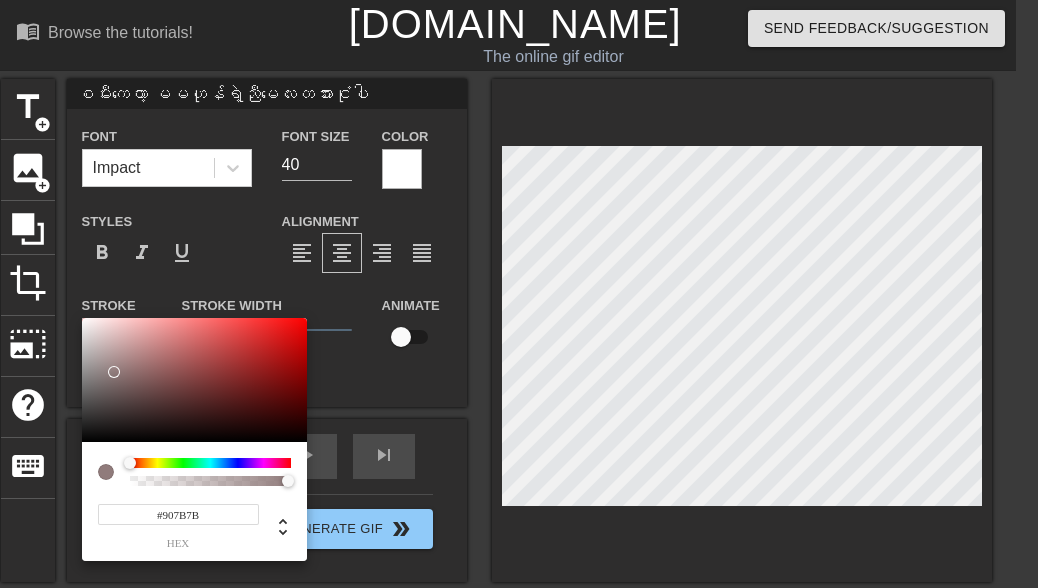 type on "စမီးကတော့ မမဟုန်ရဲ့ညီမလေးတအားငုံပါ" 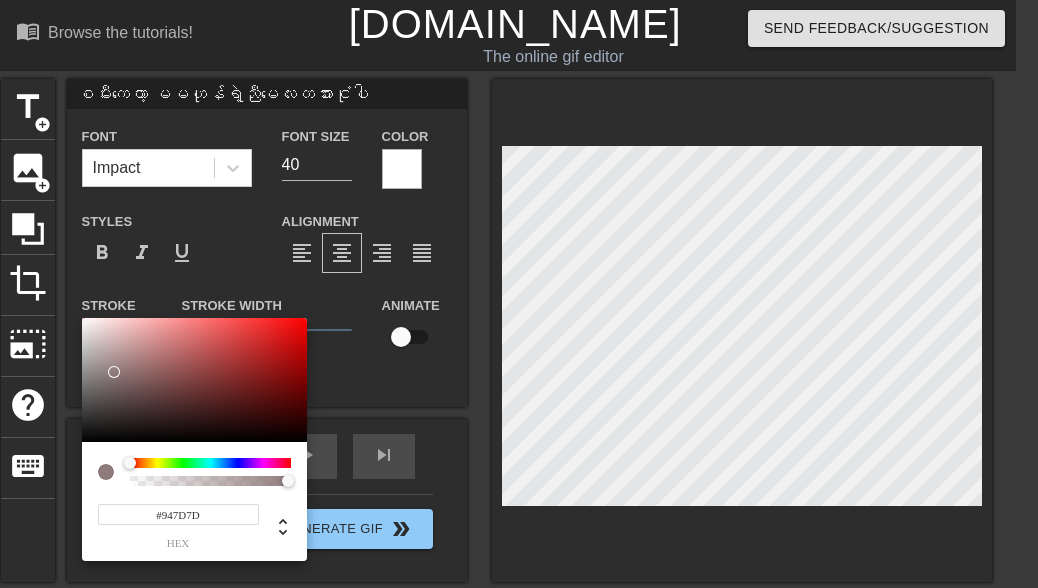 type on "စမီးကတော့ မမဟုန်ရဲ့ညီမလေးတအားငုံပါ" 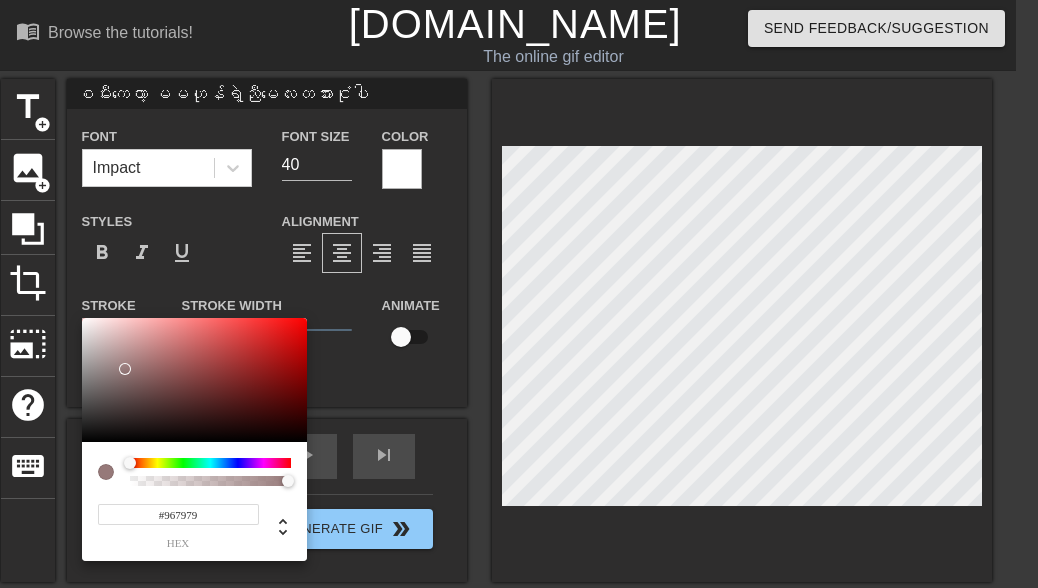 drag, startPoint x: 100, startPoint y: 345, endPoint x: 126, endPoint y: 369, distance: 35.383614 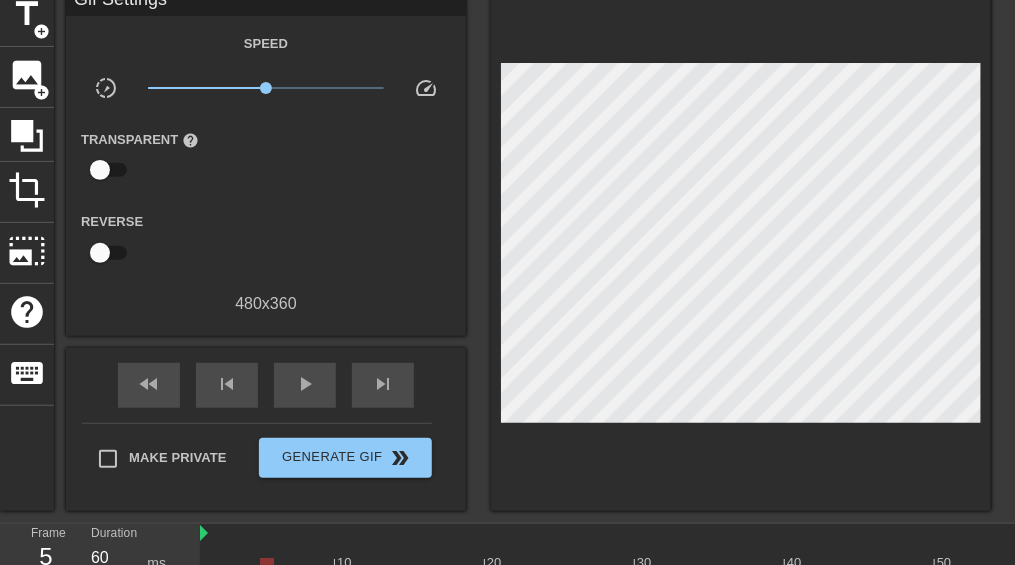 scroll, scrollTop: 178, scrollLeft: 0, axis: vertical 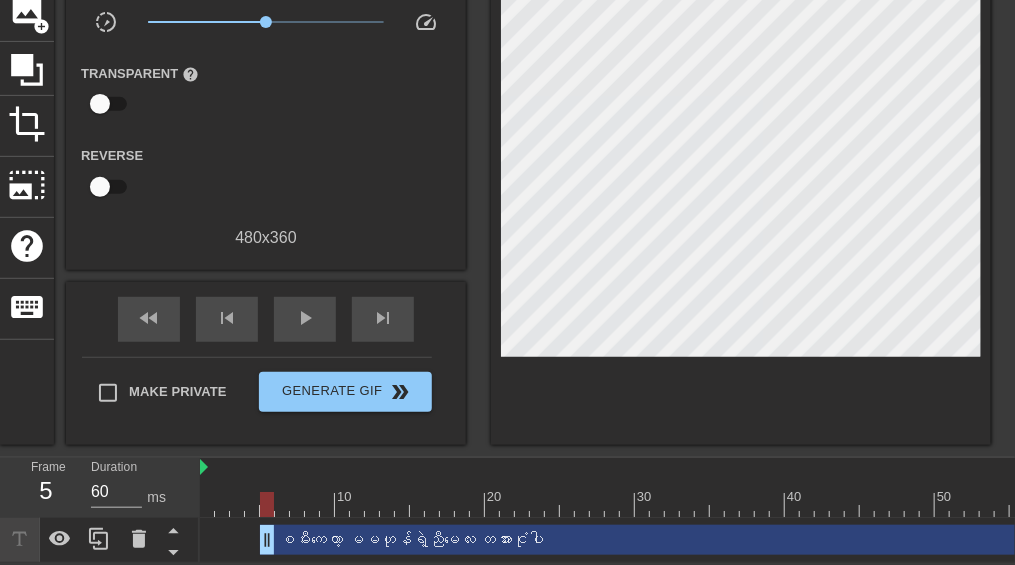 click on "စမီးကတော့ မမဟုန်ရဲ့ညီမလေး
တအားငုံပါ drag_handle drag_handle" at bounding box center [785, 540] 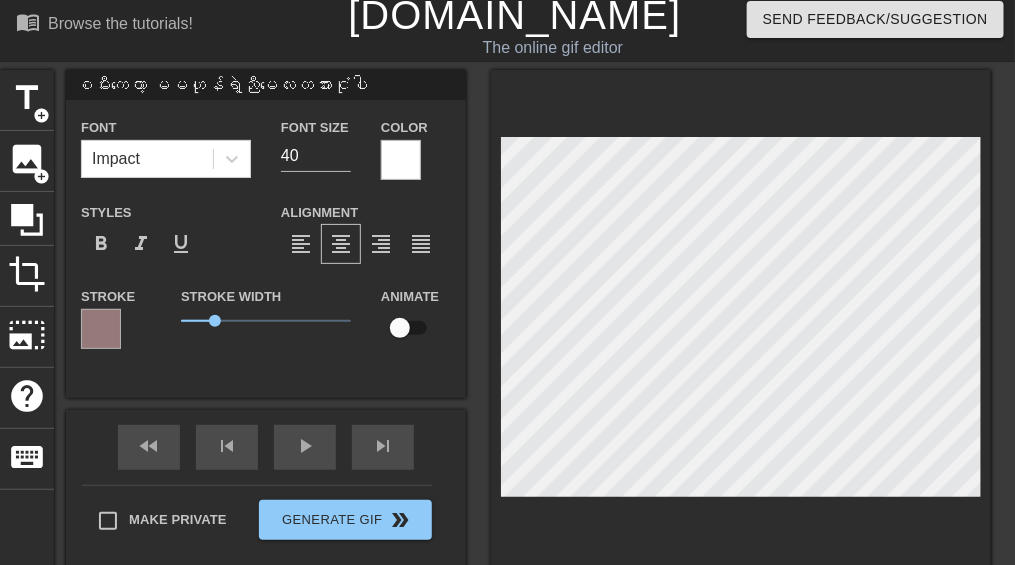 scroll, scrollTop: 7, scrollLeft: 0, axis: vertical 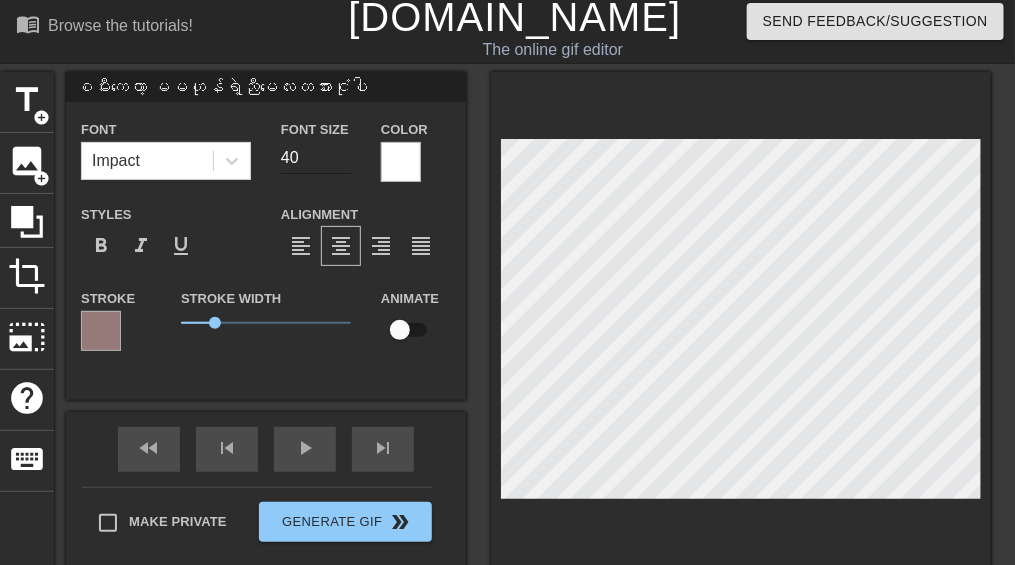 type on "စမီးကတော့ မမဟုန်ရဲ့ညီမလေးတအားငုံပါ" 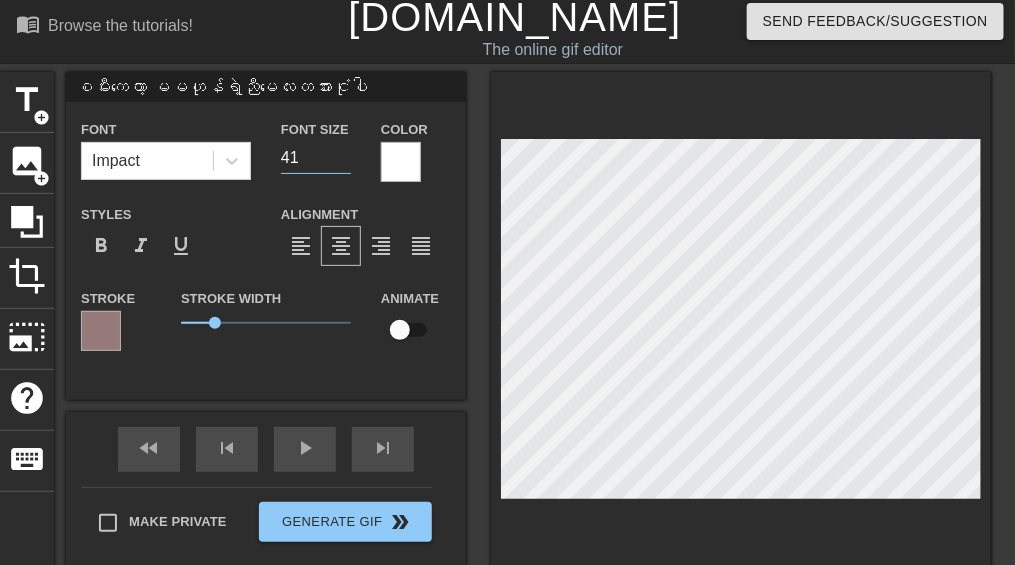 type on "41" 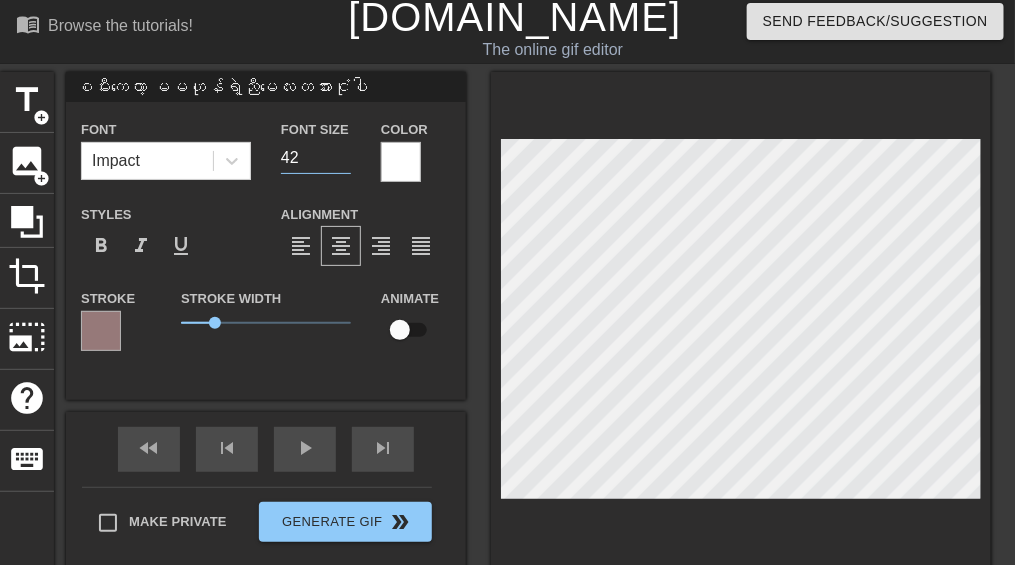 type on "42" 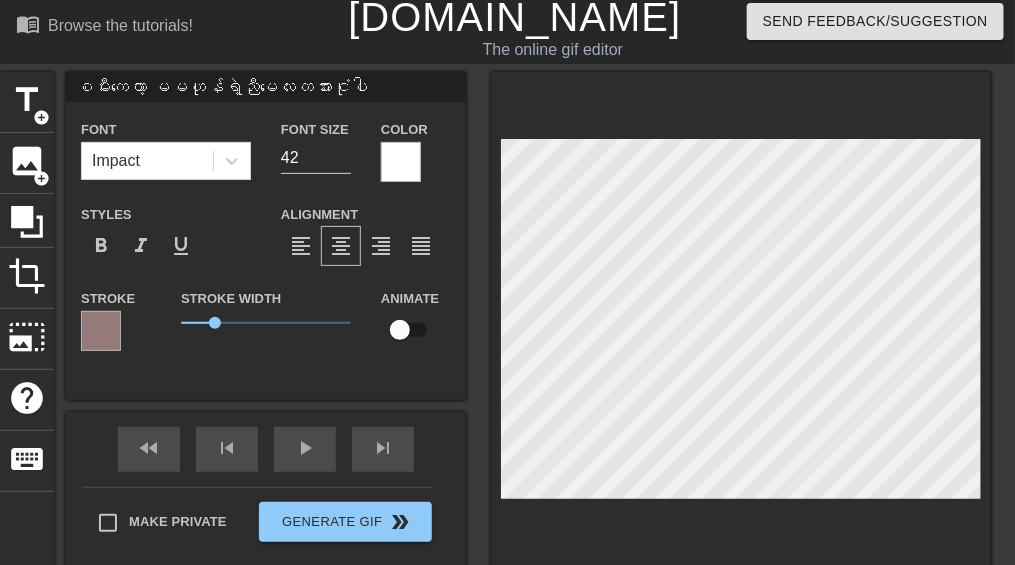 click at bounding box center [101, 331] 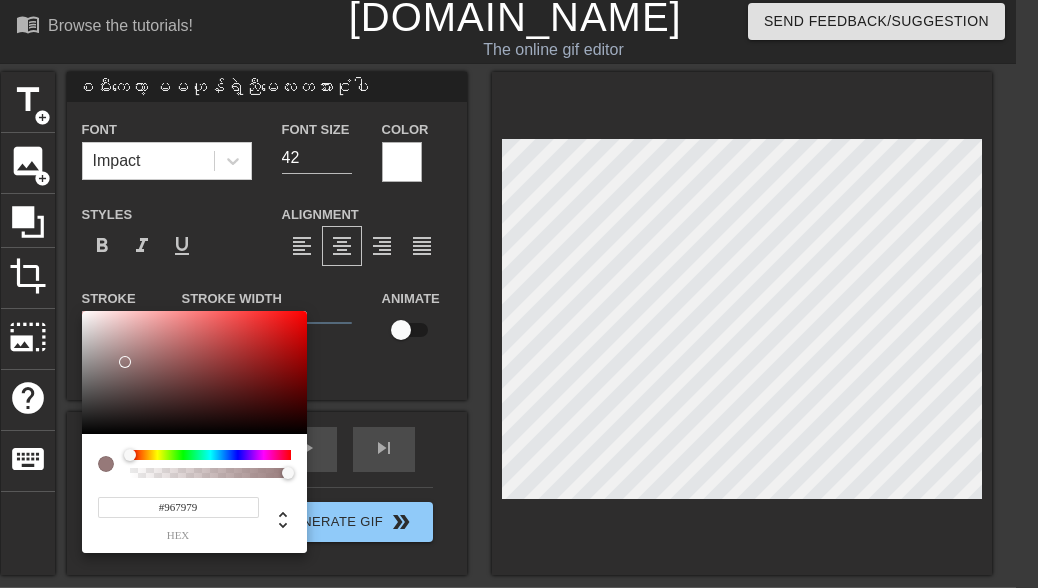 type on "စမီးကတော့ မမဟုန်ရဲ့ညီမလေးတအားငုံပါ" 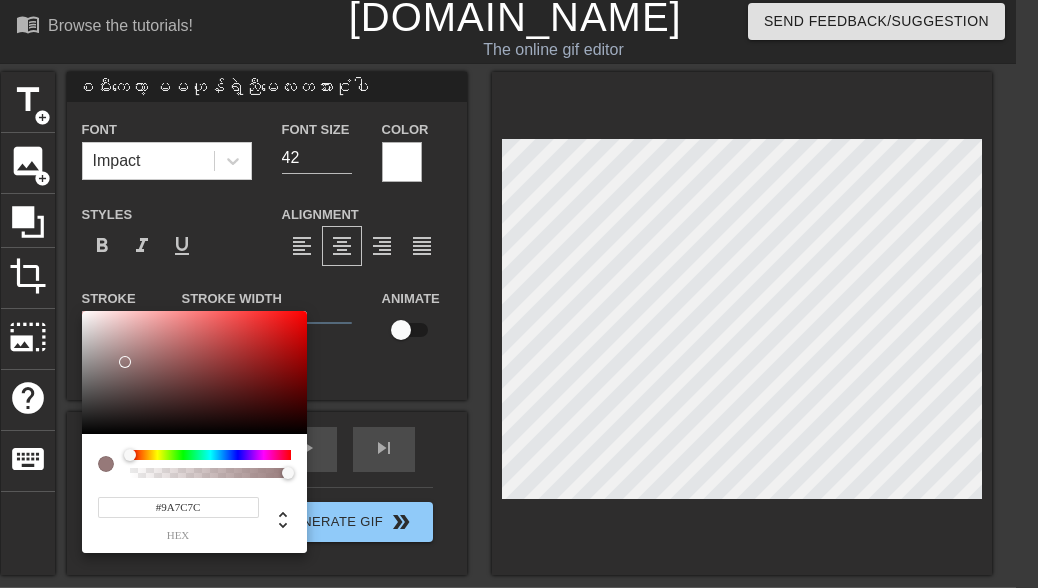 type on "စမီးကတော့ မမဟုန်ရဲ့ညီမလေးတအားငုံပါ" 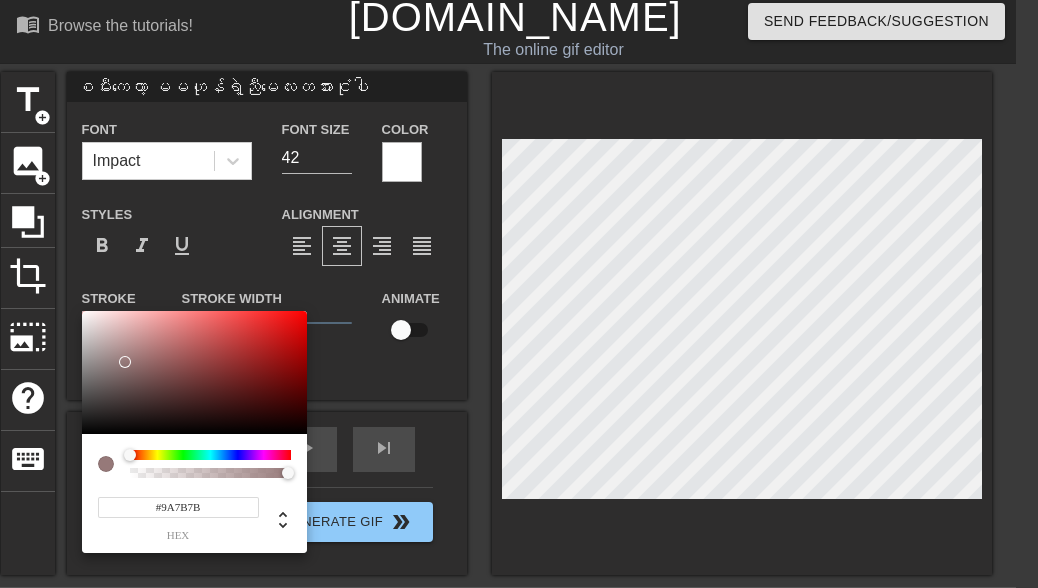 type 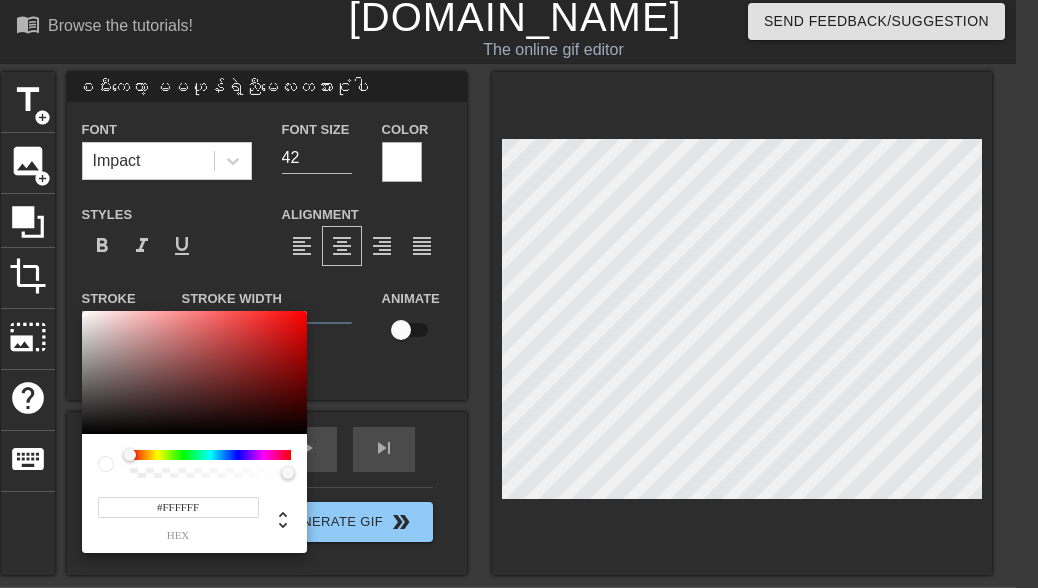 drag, startPoint x: 126, startPoint y: 360, endPoint x: 73, endPoint y: 256, distance: 116.72617 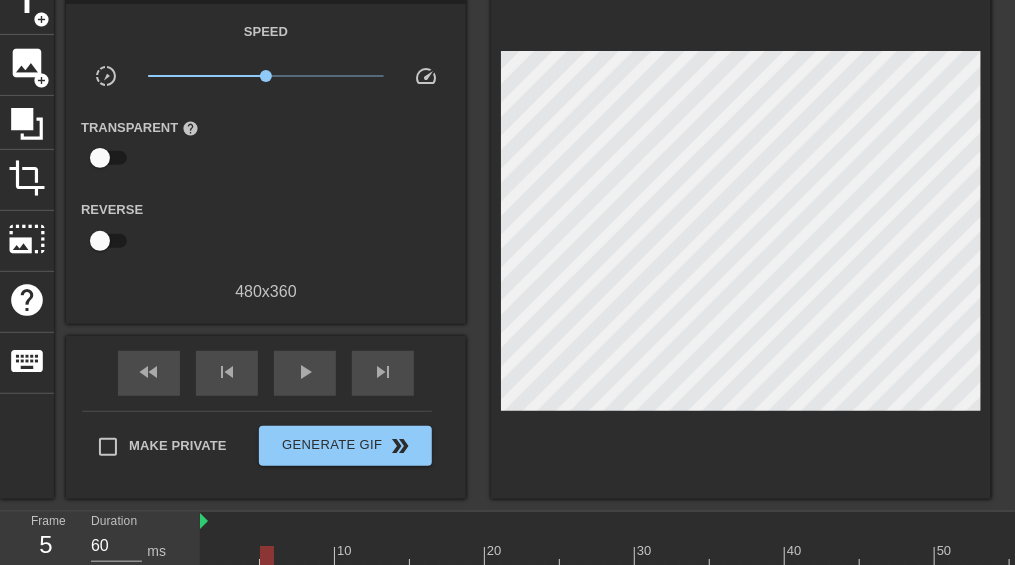 scroll, scrollTop: 157, scrollLeft: 0, axis: vertical 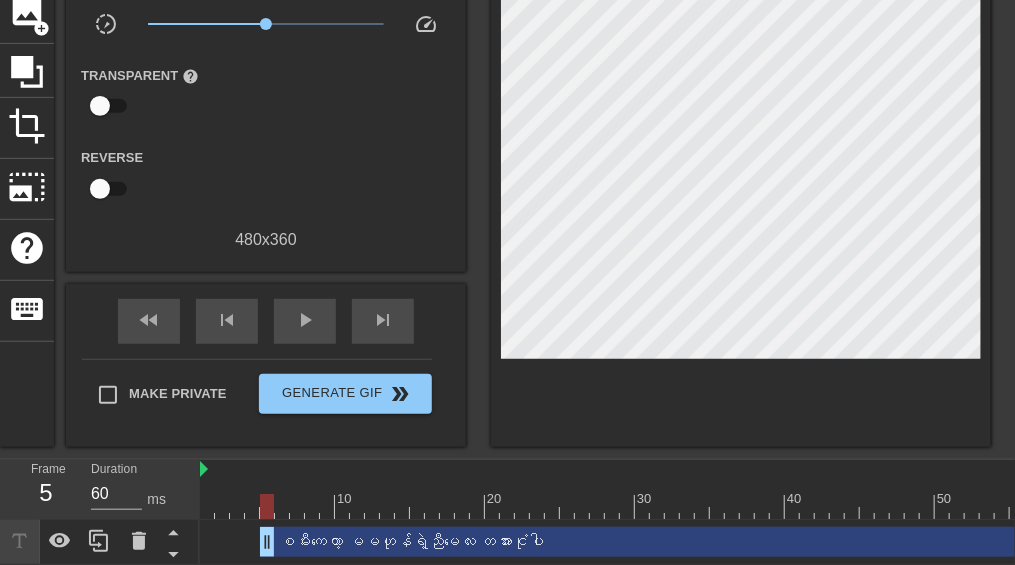 drag, startPoint x: 325, startPoint y: 543, endPoint x: 373, endPoint y: 510, distance: 58.249462 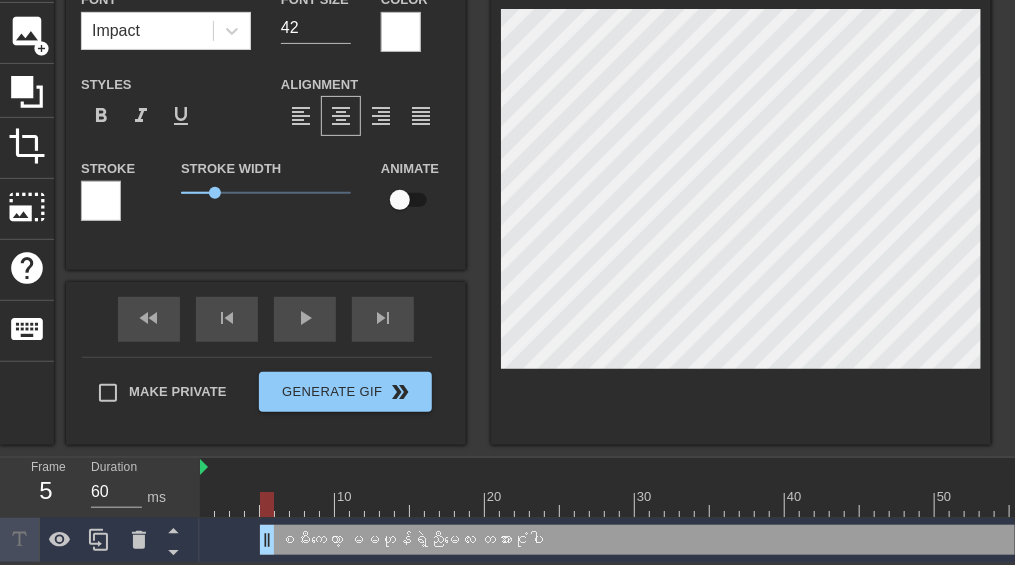 scroll, scrollTop: 0, scrollLeft: 0, axis: both 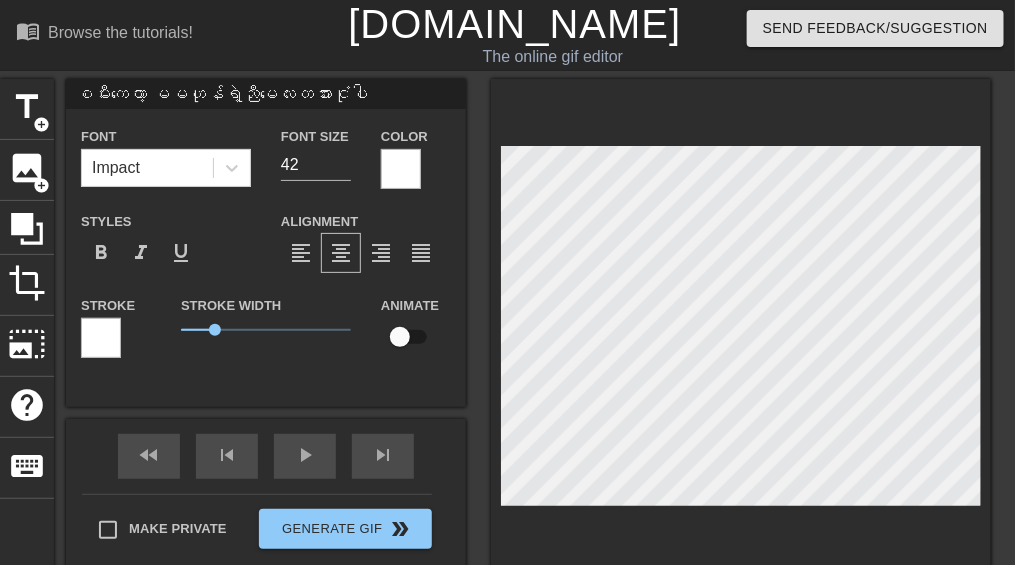 click at bounding box center (401, 169) 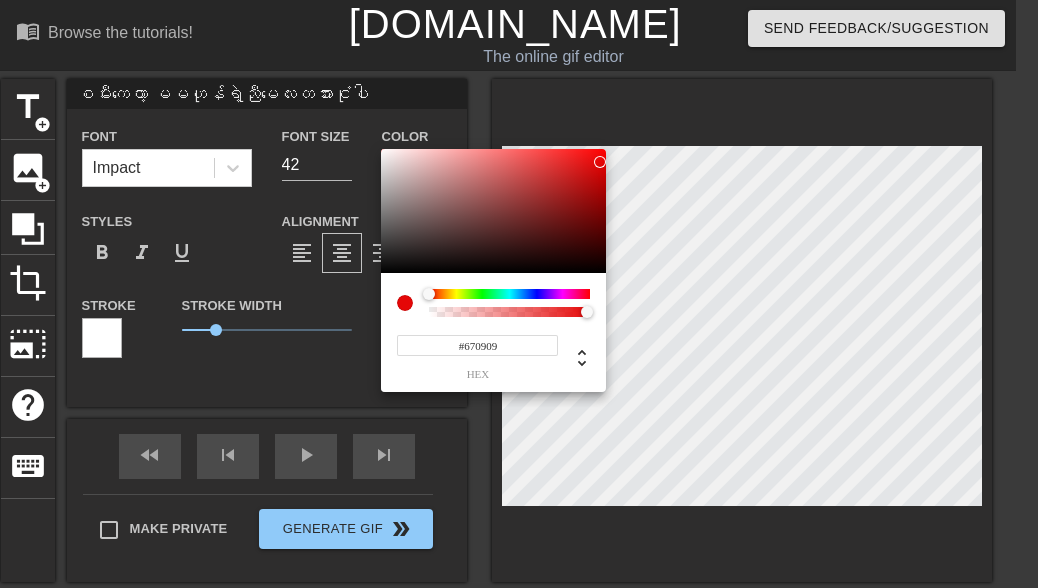 drag, startPoint x: 459, startPoint y: 222, endPoint x: 574, endPoint y: 226, distance: 115.06954 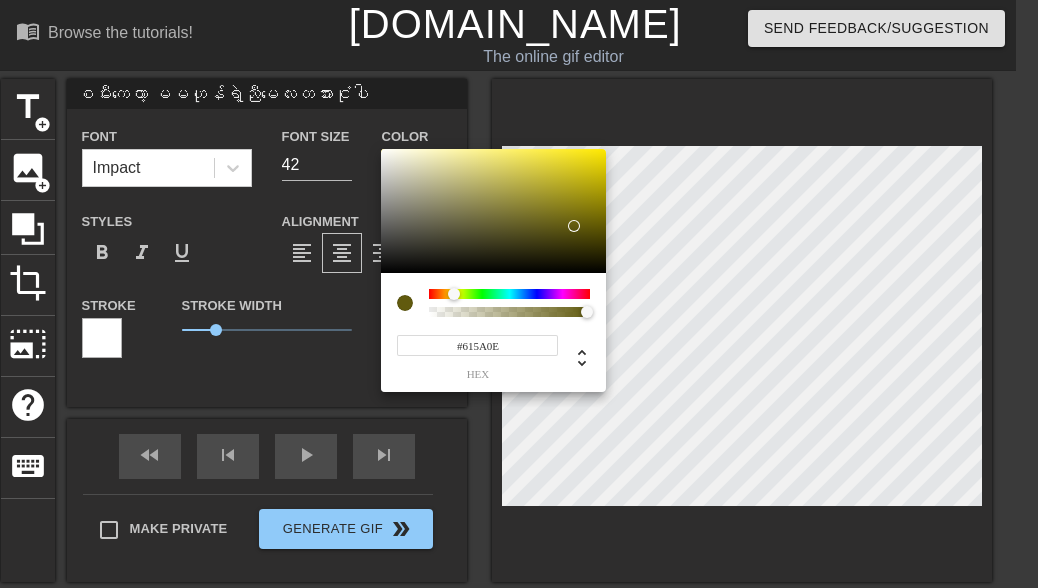 drag, startPoint x: 433, startPoint y: 288, endPoint x: 454, endPoint y: 288, distance: 21 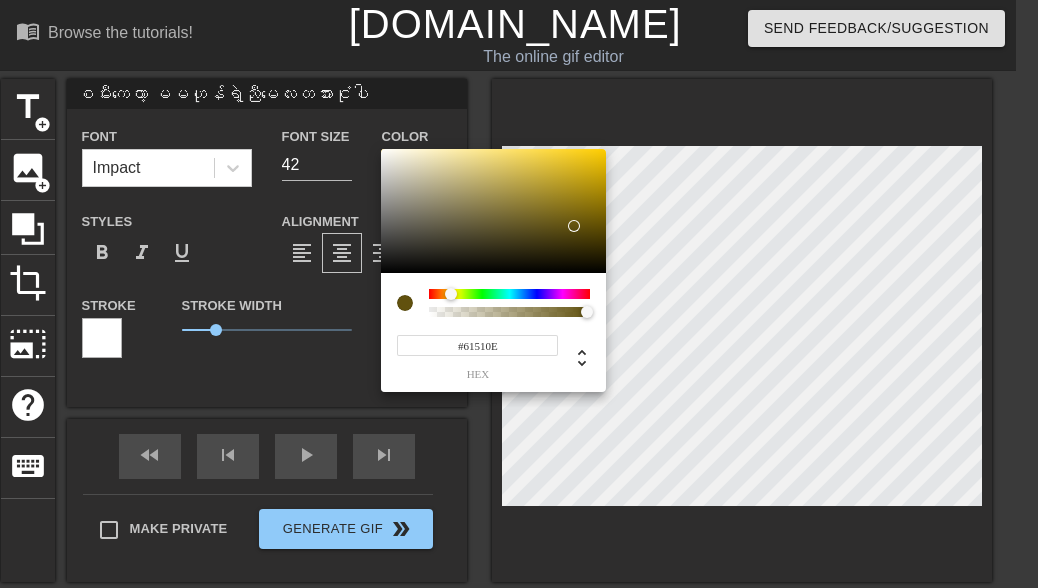 drag, startPoint x: 454, startPoint y: 291, endPoint x: 460, endPoint y: 270, distance: 21.84033 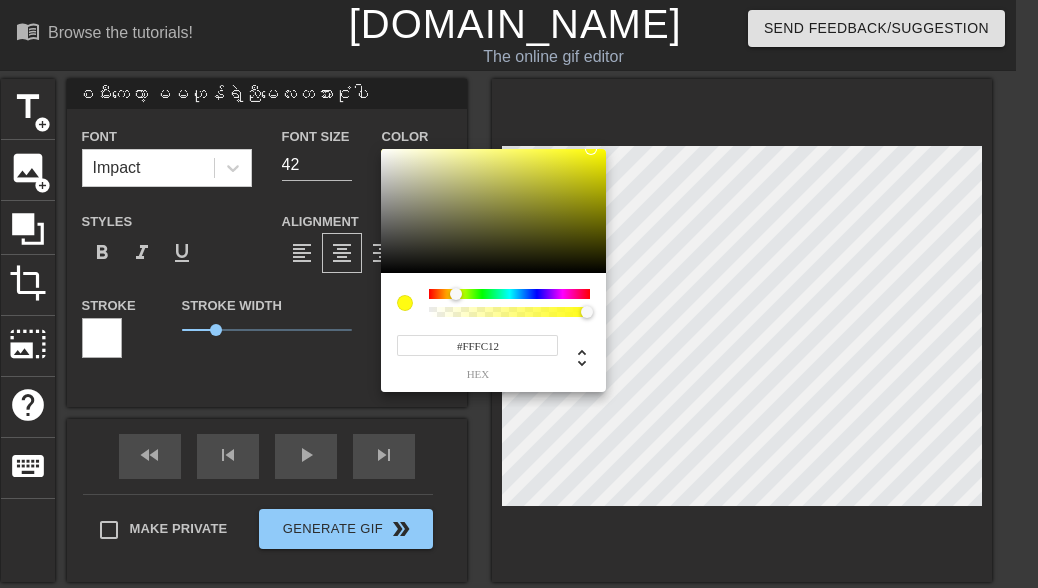 drag, startPoint x: 565, startPoint y: 208, endPoint x: 591, endPoint y: 135, distance: 77.491936 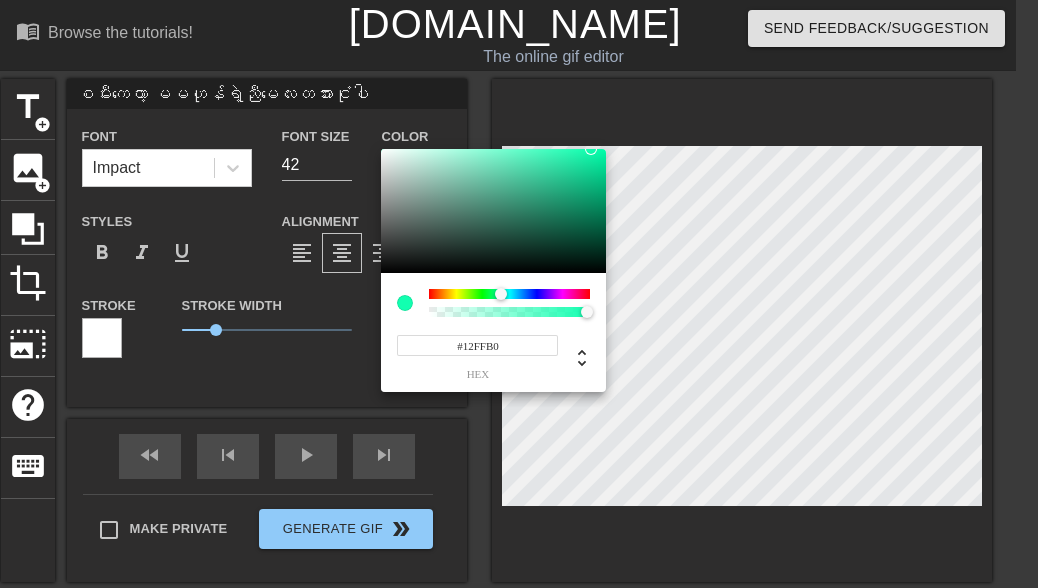 drag, startPoint x: 465, startPoint y: 288, endPoint x: 501, endPoint y: 291, distance: 36.124783 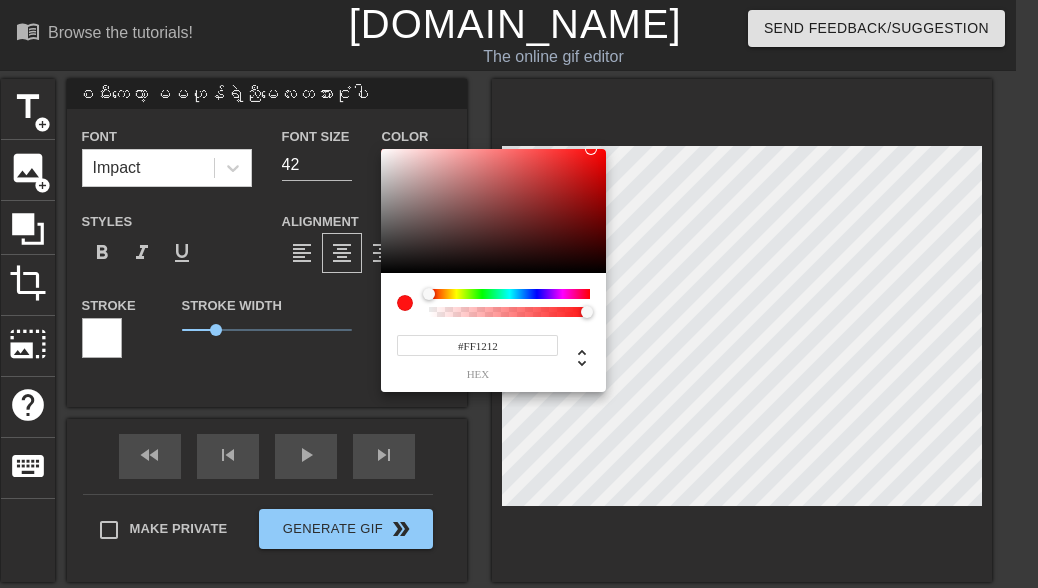 drag, startPoint x: 501, startPoint y: 292, endPoint x: 442, endPoint y: 243, distance: 76.6942 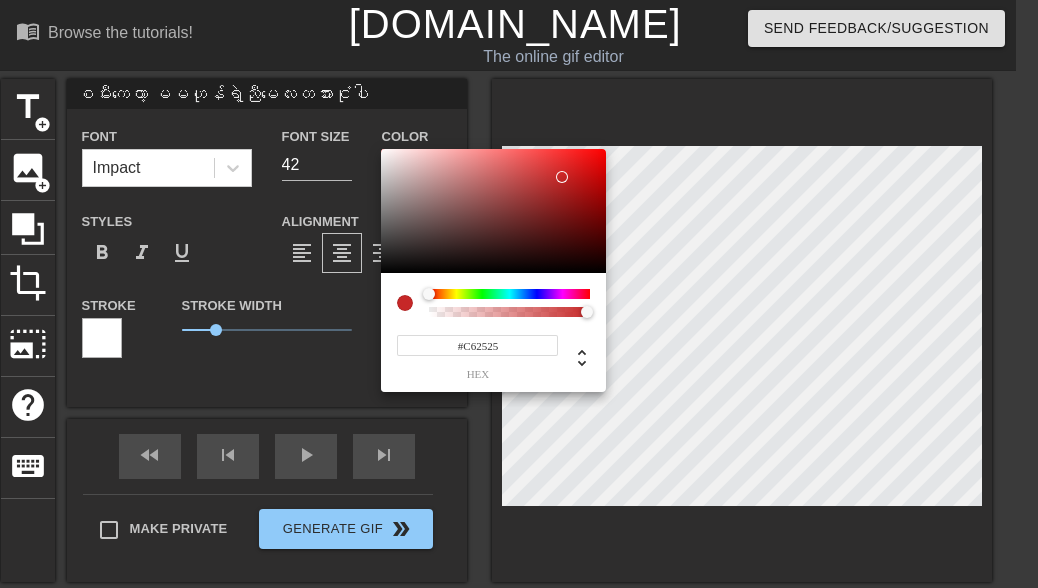click at bounding box center [562, 177] 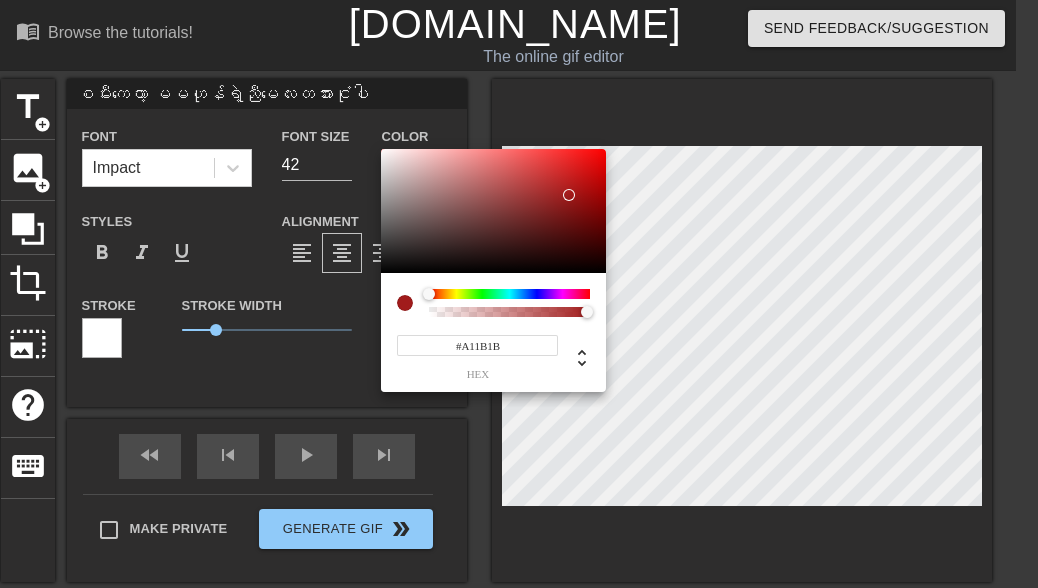 click at bounding box center (493, 211) 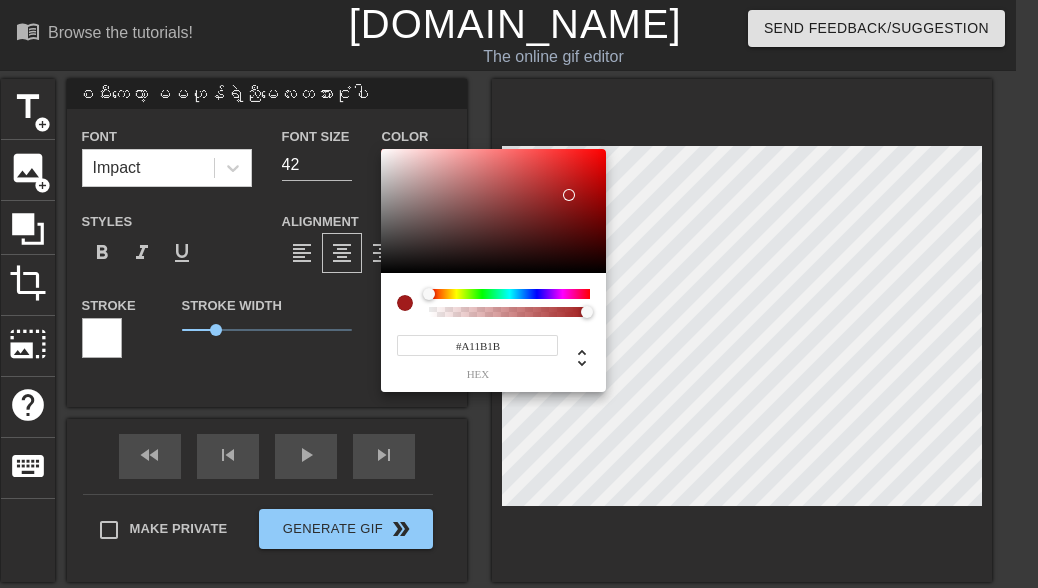 click on "#A11B1B hex" at bounding box center (493, 332) 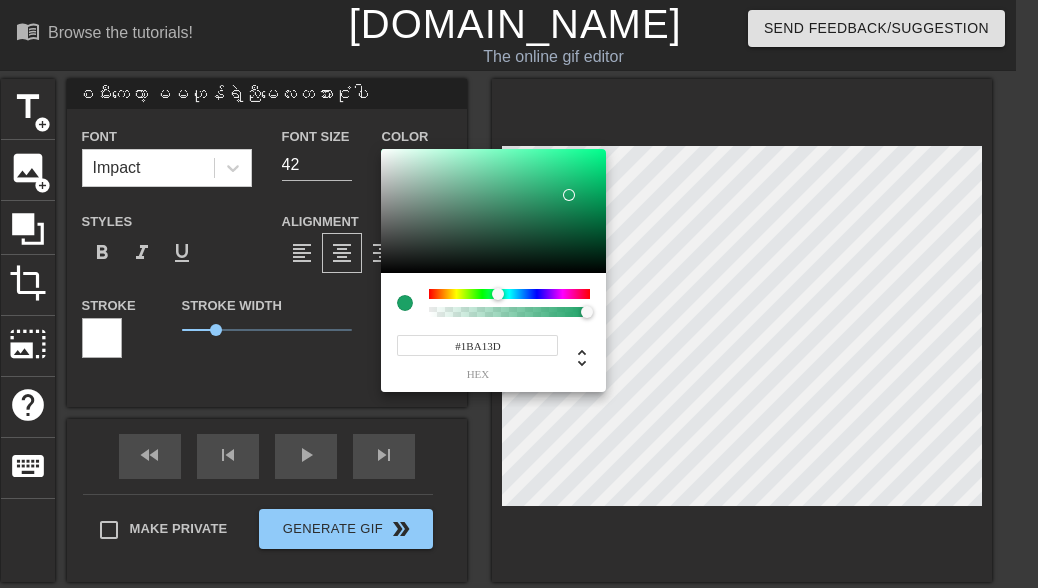 drag, startPoint x: 433, startPoint y: 291, endPoint x: 486, endPoint y: 297, distance: 53.338543 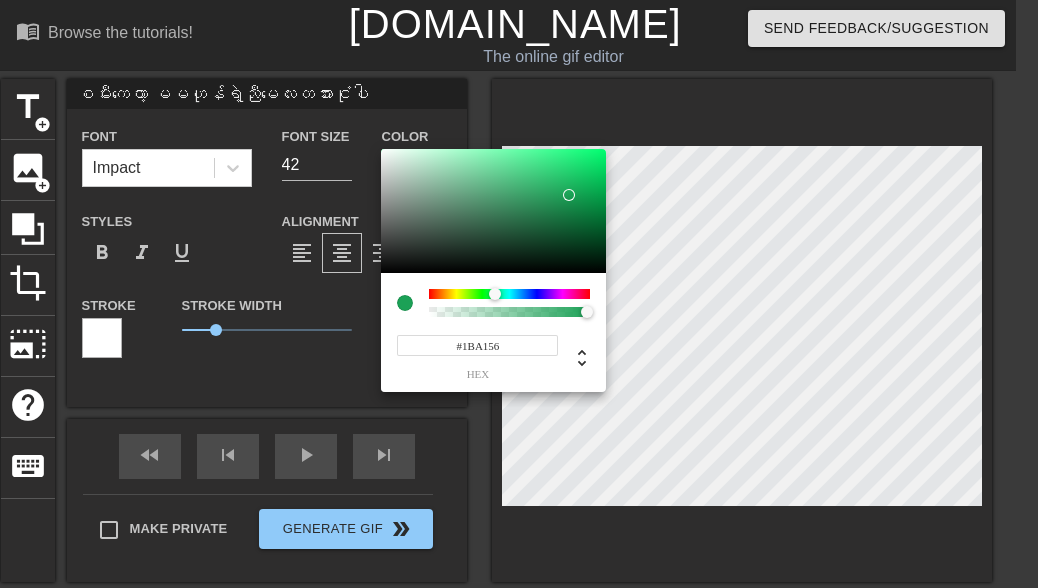 drag, startPoint x: 480, startPoint y: 297, endPoint x: 543, endPoint y: 232, distance: 90.52071 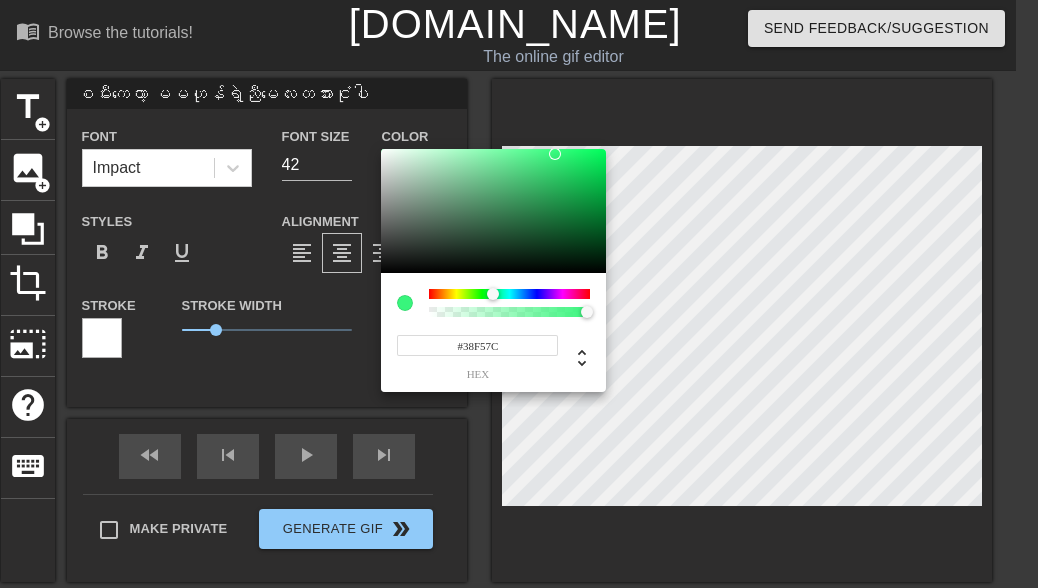 drag, startPoint x: 559, startPoint y: 196, endPoint x: 532, endPoint y: 171, distance: 36.796738 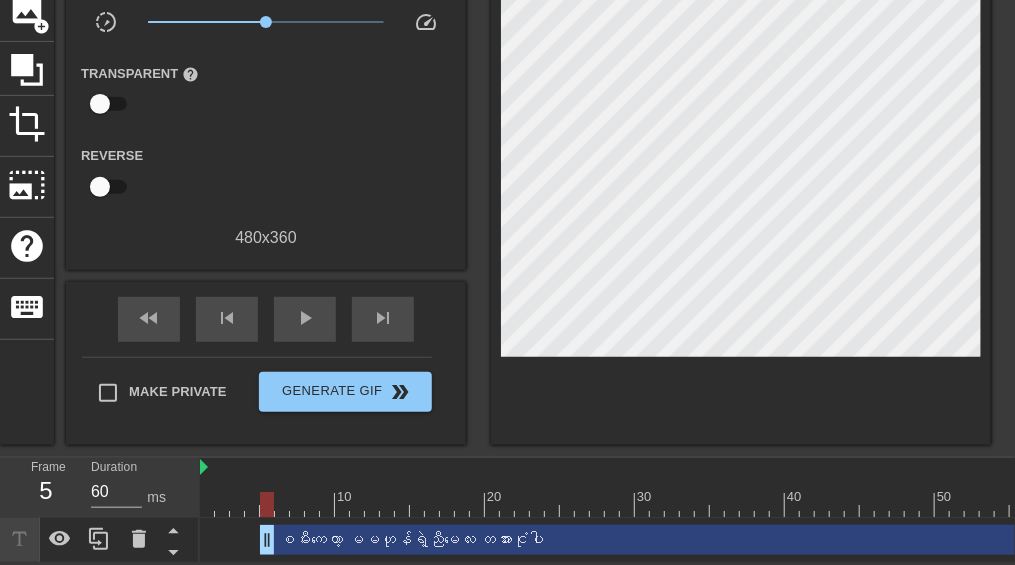scroll, scrollTop: 178, scrollLeft: 0, axis: vertical 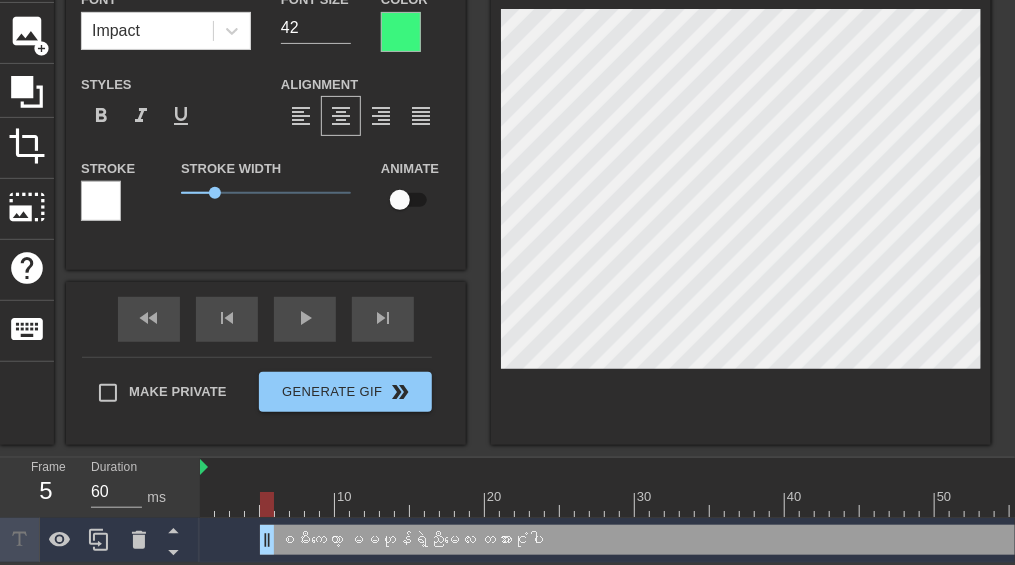 click at bounding box center [101, 201] 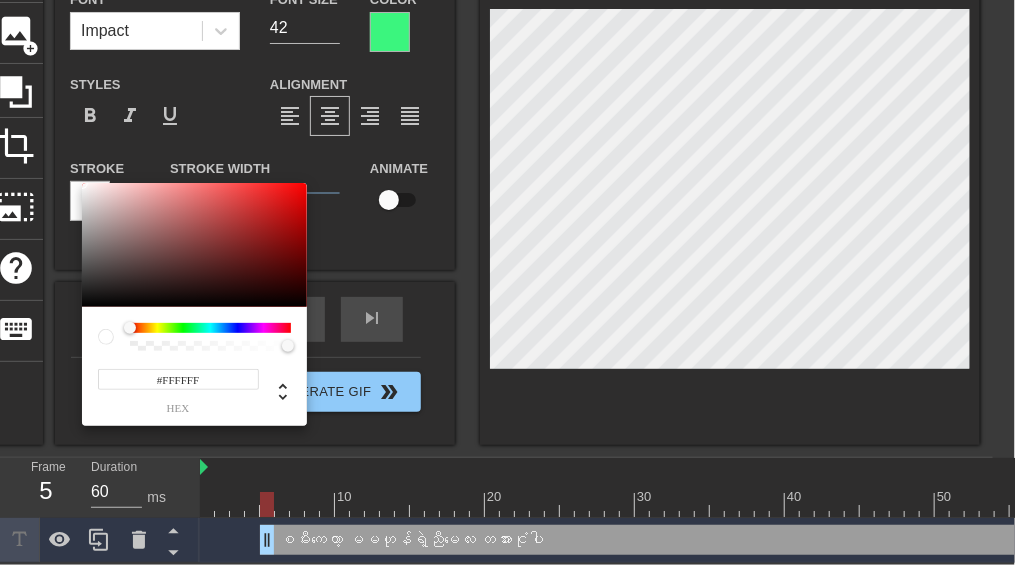 scroll, scrollTop: 135, scrollLeft: 0, axis: vertical 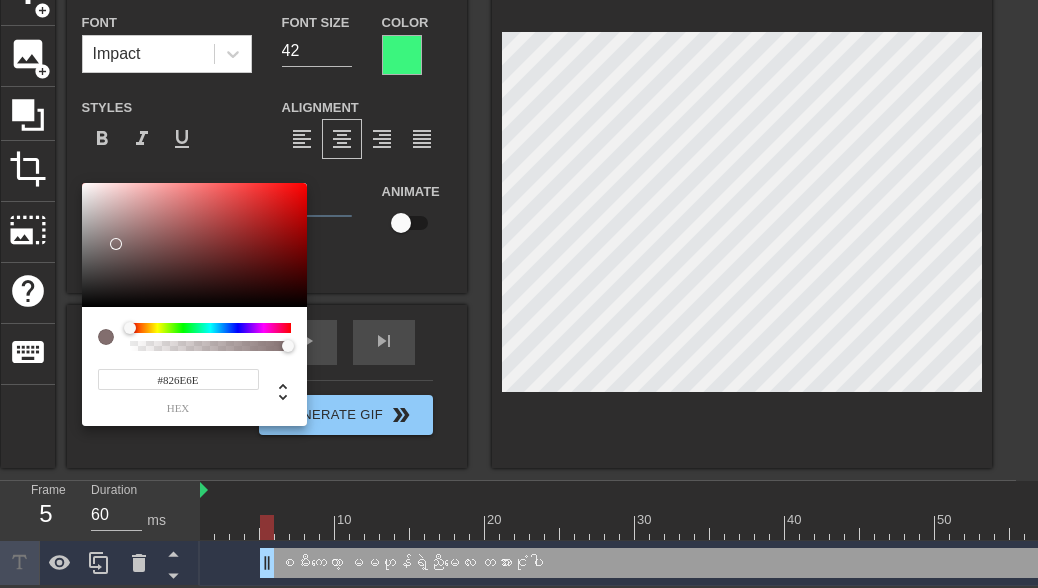 drag, startPoint x: 112, startPoint y: 271, endPoint x: 115, endPoint y: 244, distance: 27.166155 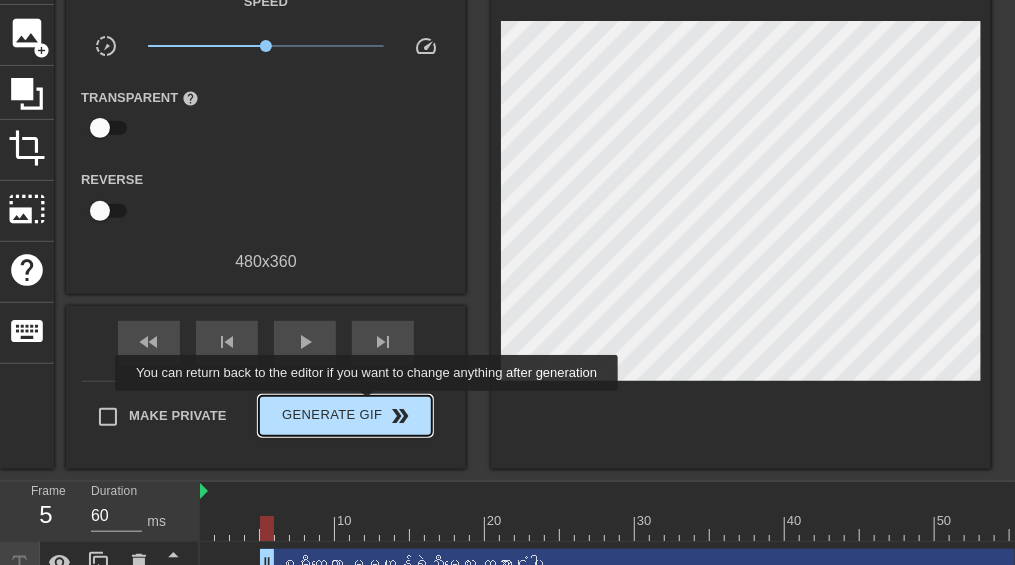 click on "Generate Gif double_arrow" at bounding box center (345, 416) 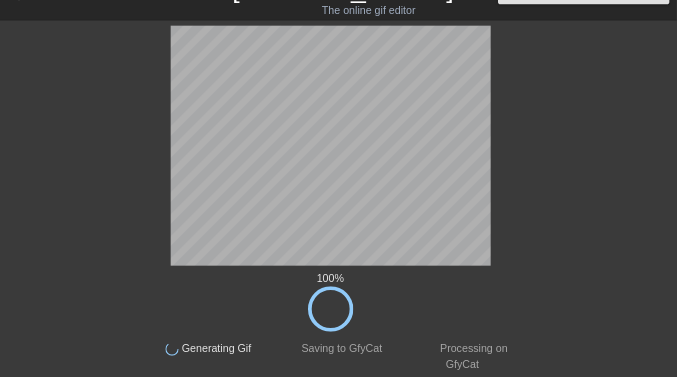 scroll, scrollTop: 0, scrollLeft: 0, axis: both 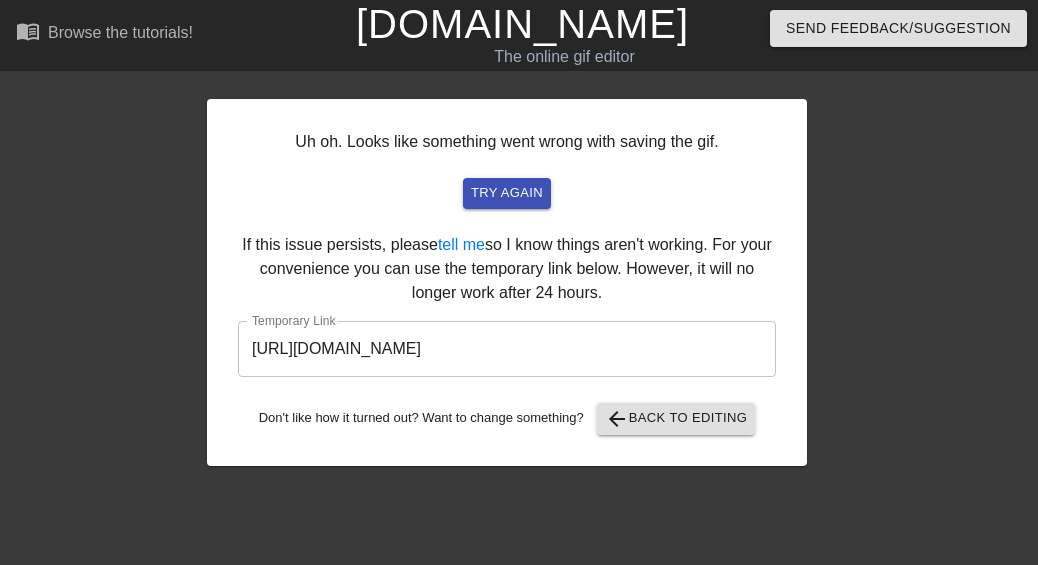 click on "[URL][DOMAIN_NAME]" at bounding box center (507, 349) 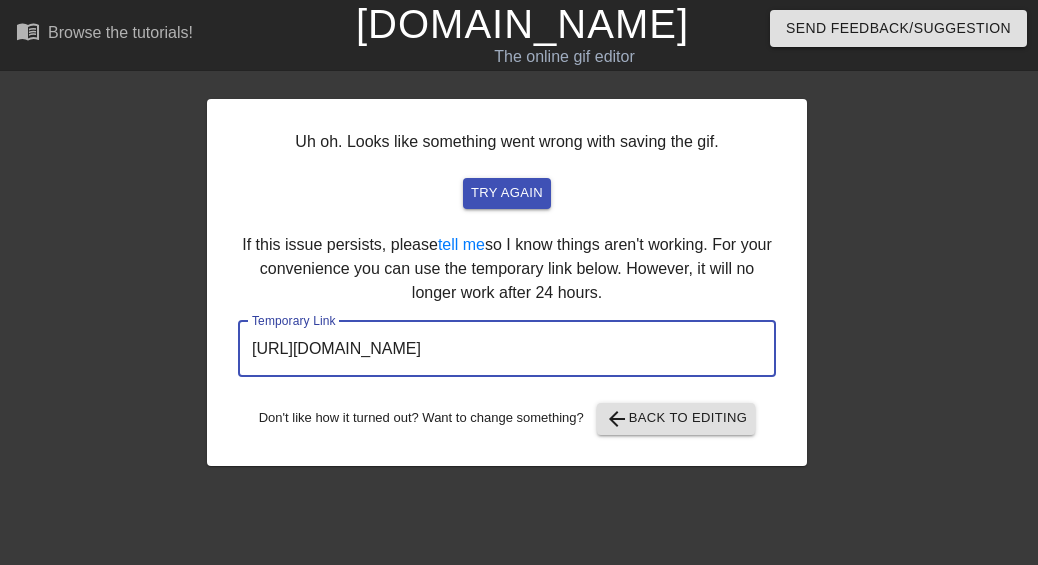 click on "[URL][DOMAIN_NAME]" at bounding box center (507, 349) 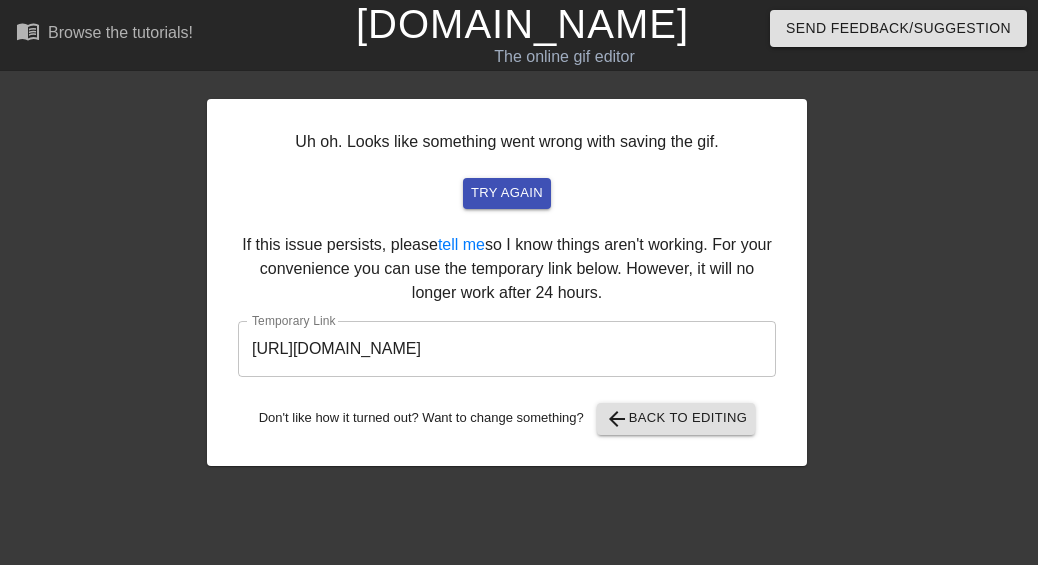 click on "Uh oh. Looks like something went wrong with saving the gif. try again If this issue persists, please  tell me  so I know things [PERSON_NAME]'t working. For your convenience you can use the temporary link below. However, it will no longer work after 24 hours. [DEMOGRAPHIC_DATA] Link [URL][DOMAIN_NAME] ​ Don't like how it turned out? Want to change something? arrow_back Back to Editing title add_circle image add_circle crop photo_size_select_large help keyboard fast_rewind skip_previous play_arrow skip_next Make Private Generate Gif double_arrow" at bounding box center (519, 272) 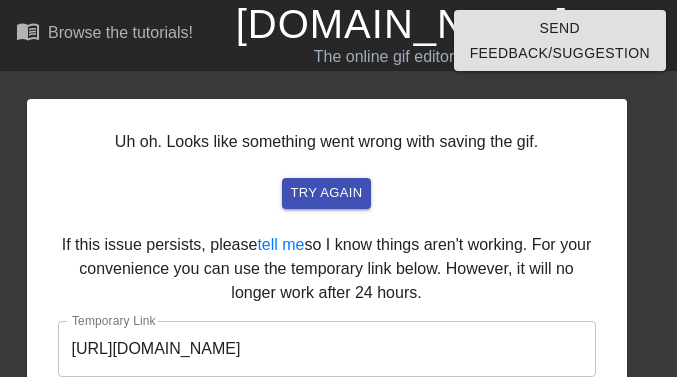 scroll, scrollTop: 98, scrollLeft: 0, axis: vertical 